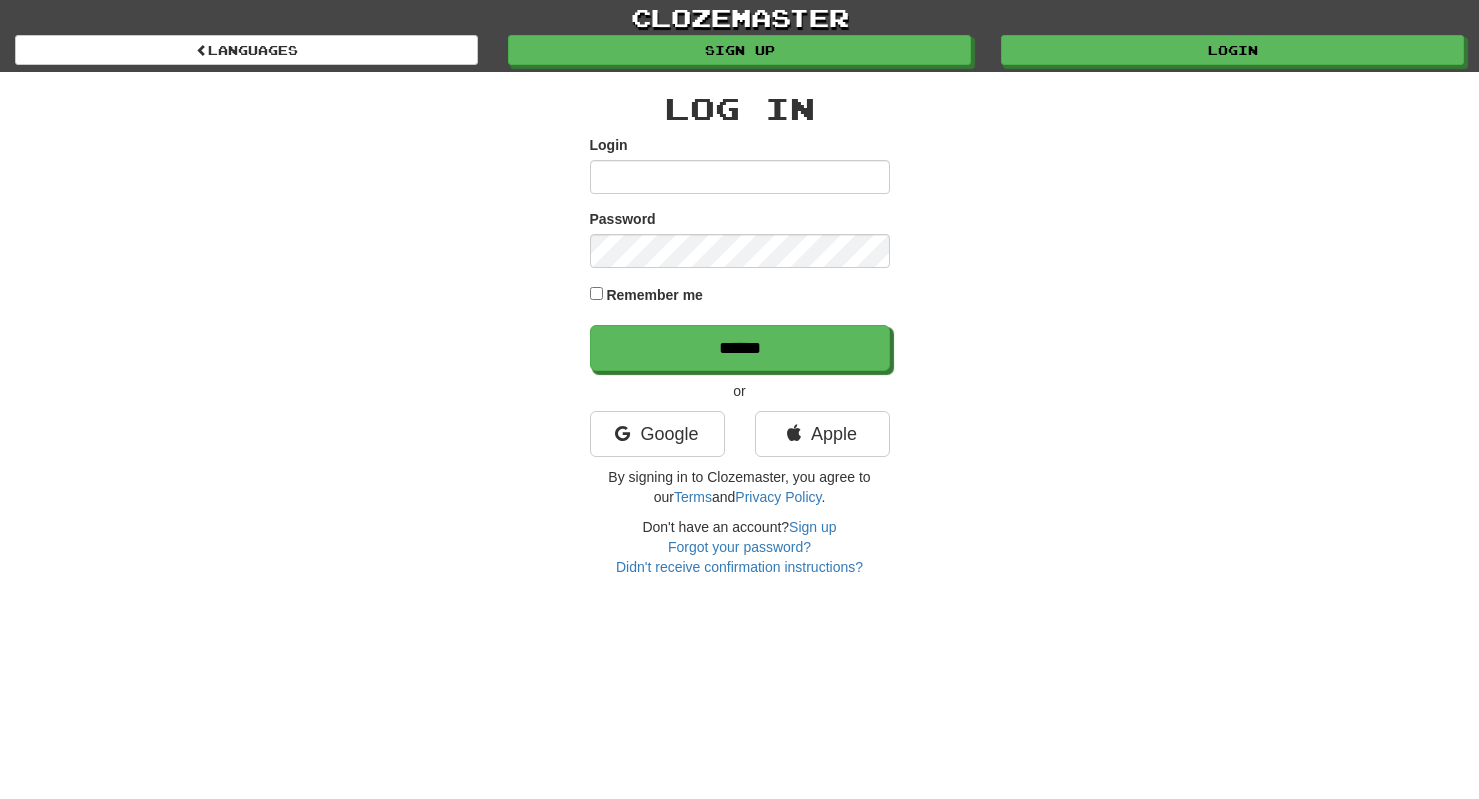 scroll, scrollTop: 0, scrollLeft: 0, axis: both 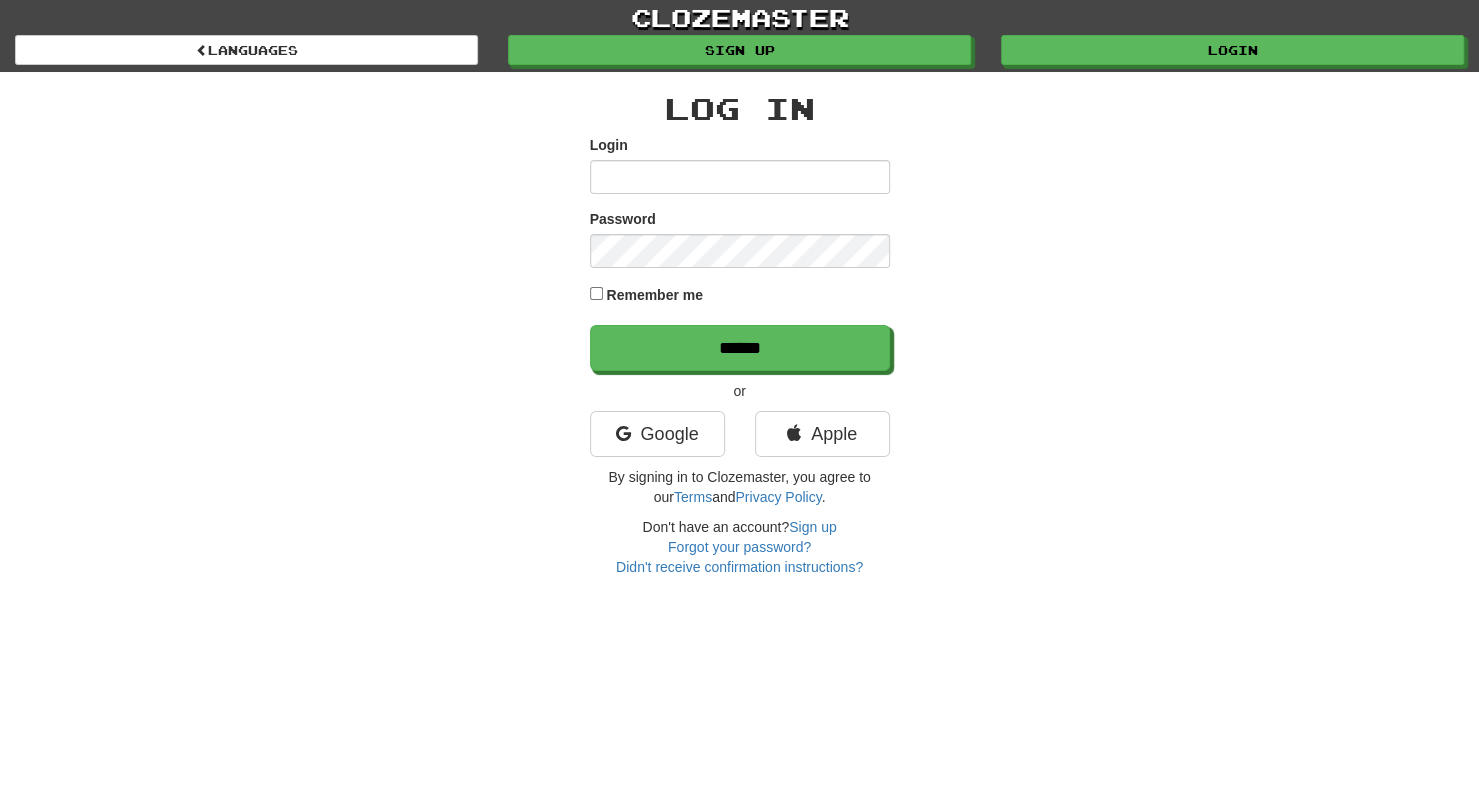 click on "Login" at bounding box center [740, 177] 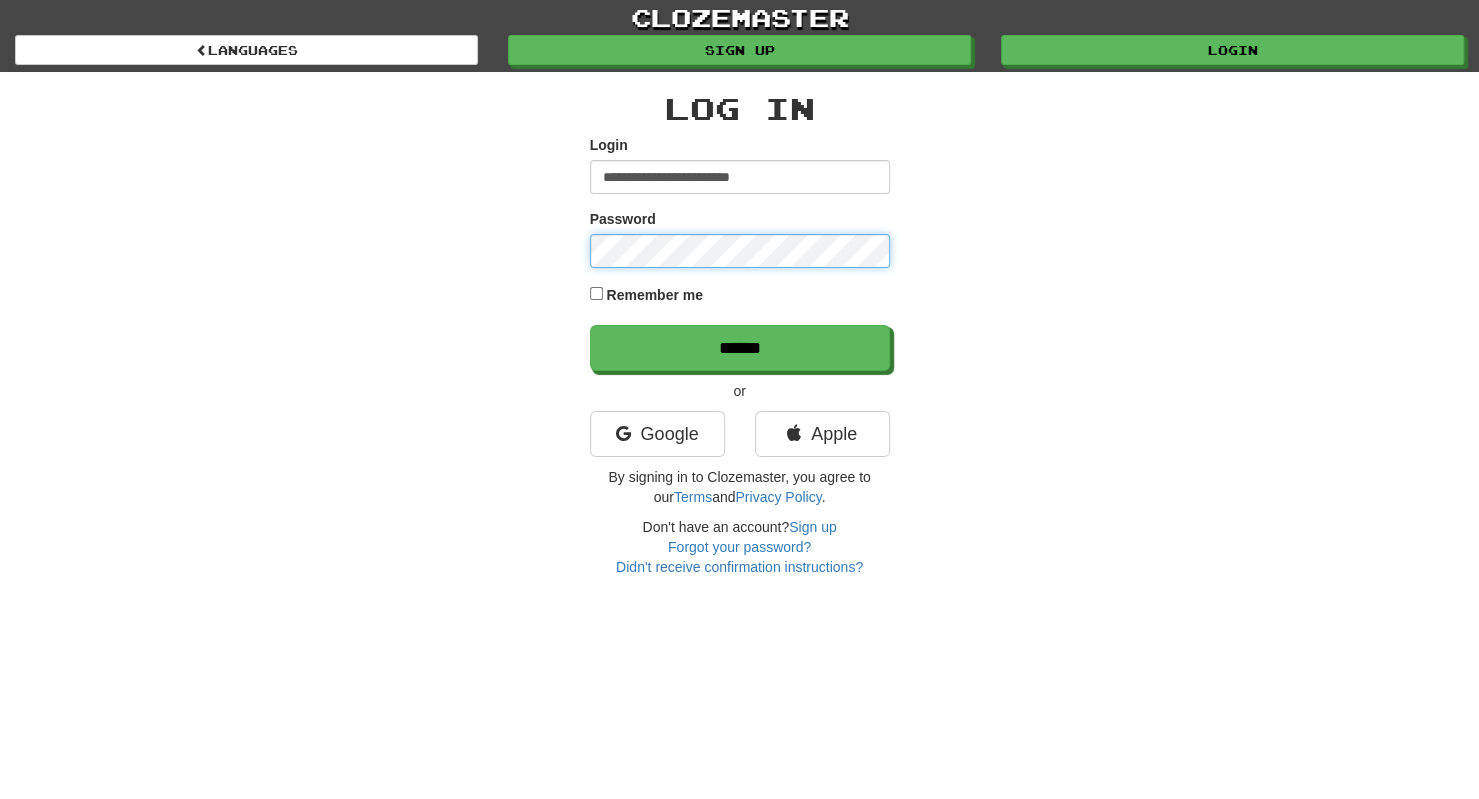 click on "******" at bounding box center (740, 348) 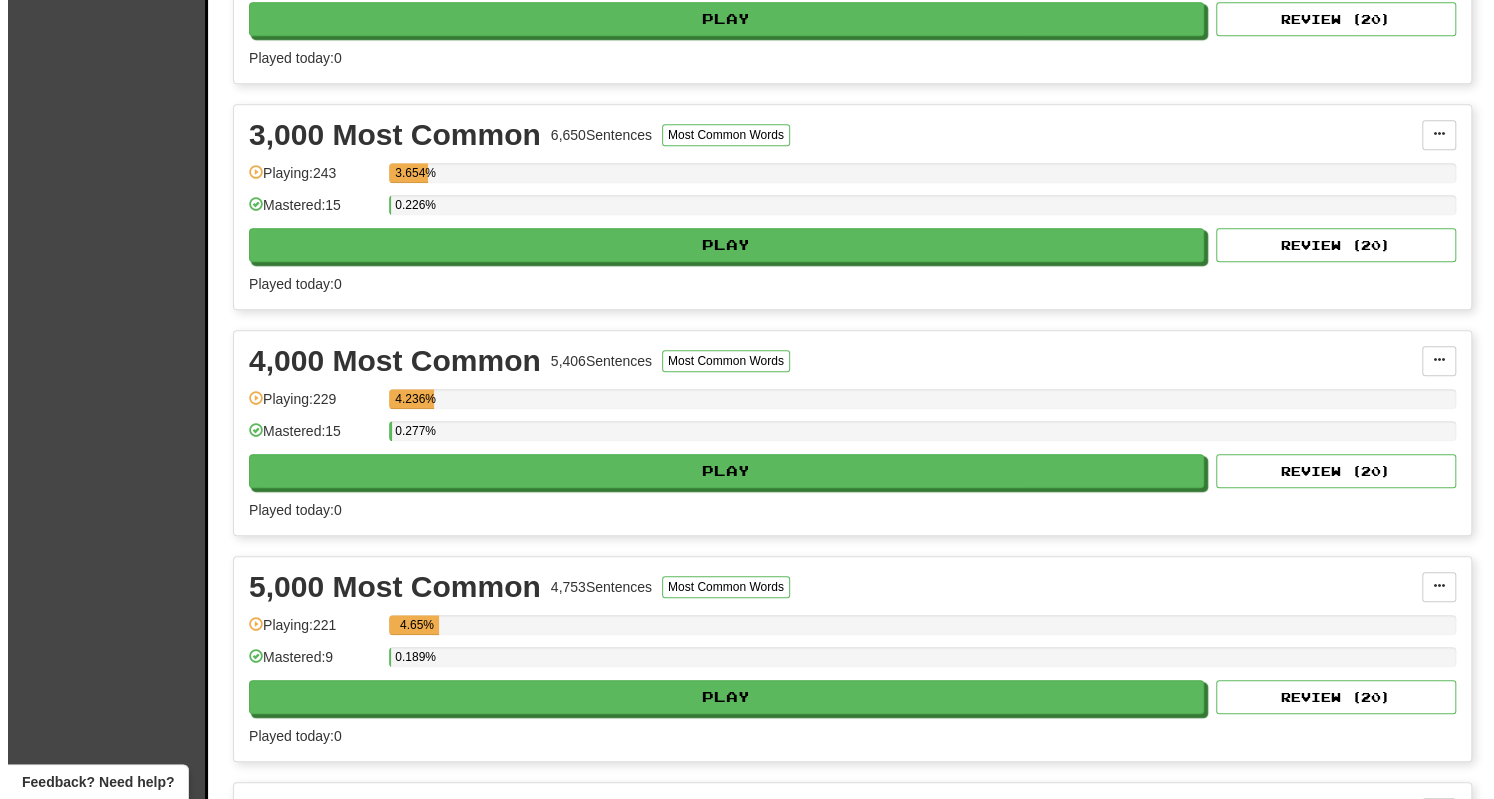 scroll, scrollTop: 785, scrollLeft: 0, axis: vertical 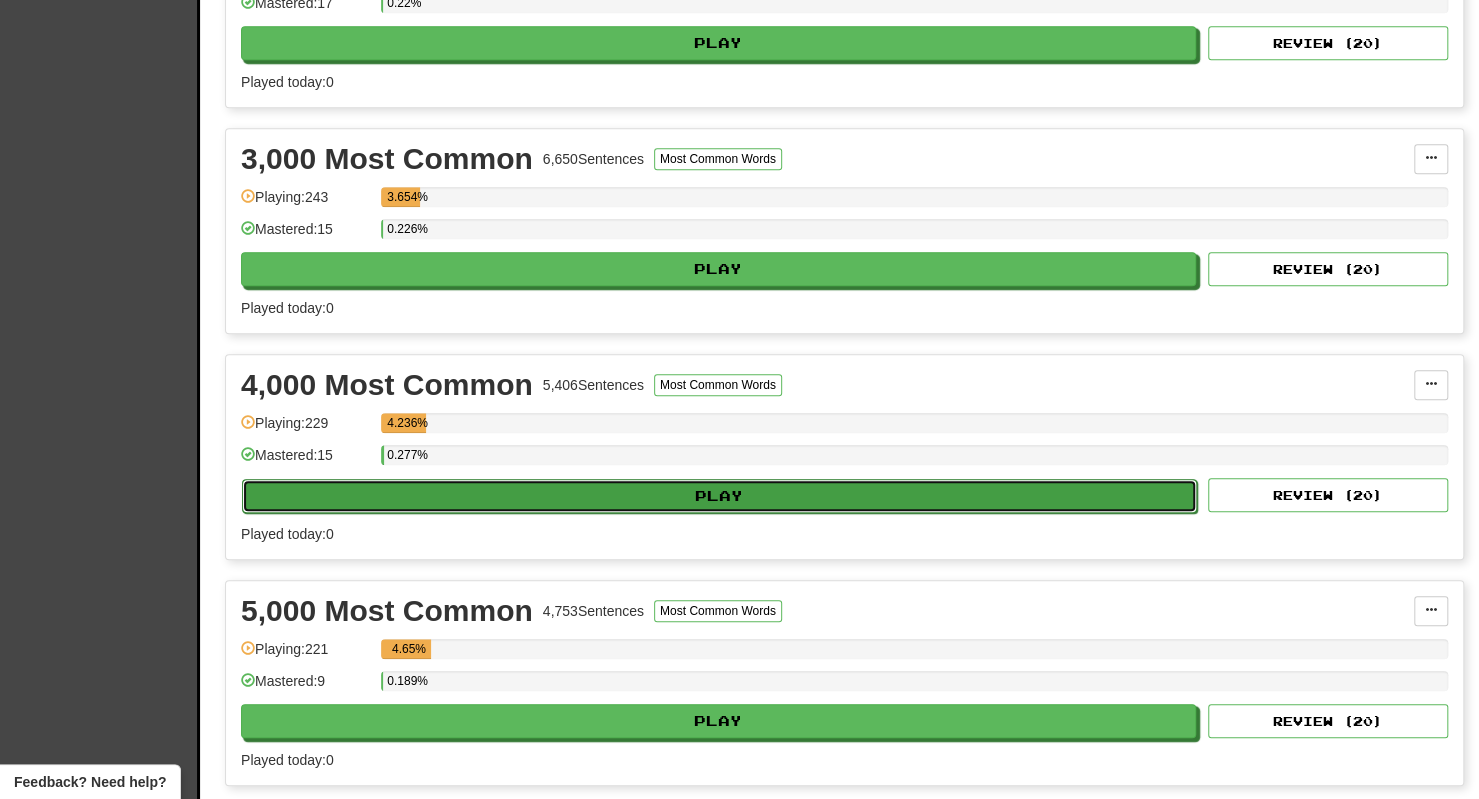 click on "Play" at bounding box center (719, 496) 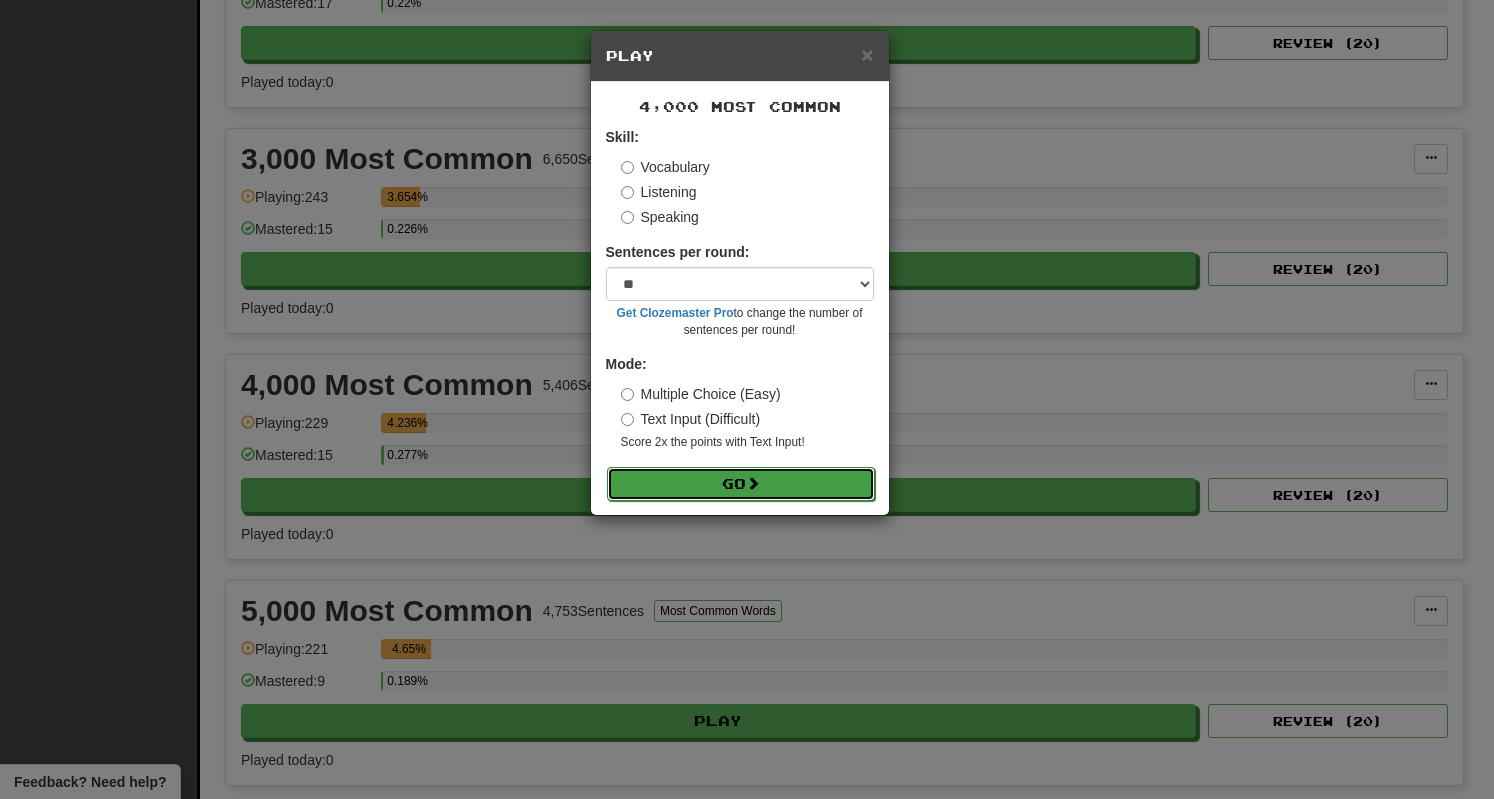 click on "Go" at bounding box center (741, 484) 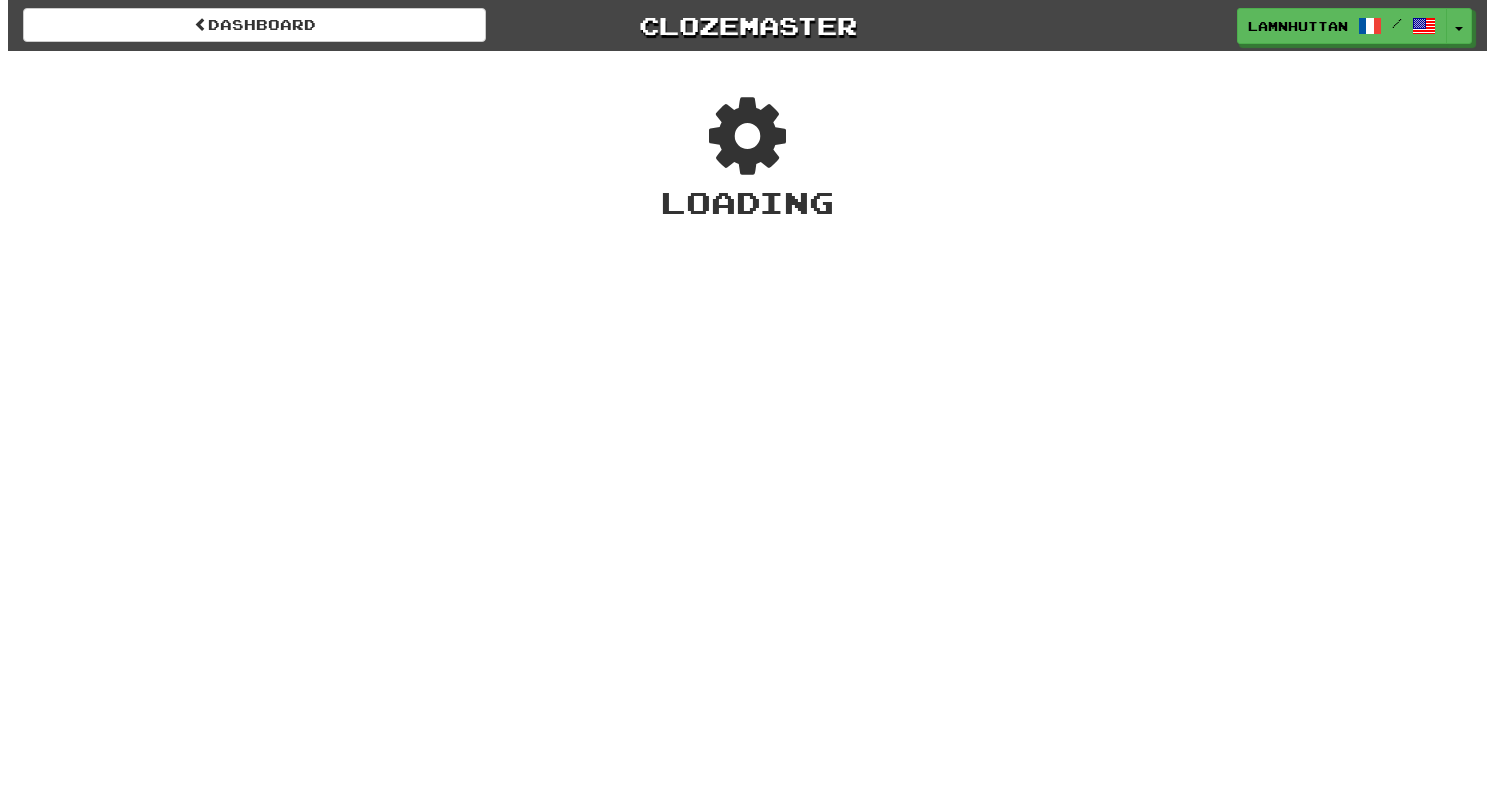 scroll, scrollTop: 0, scrollLeft: 0, axis: both 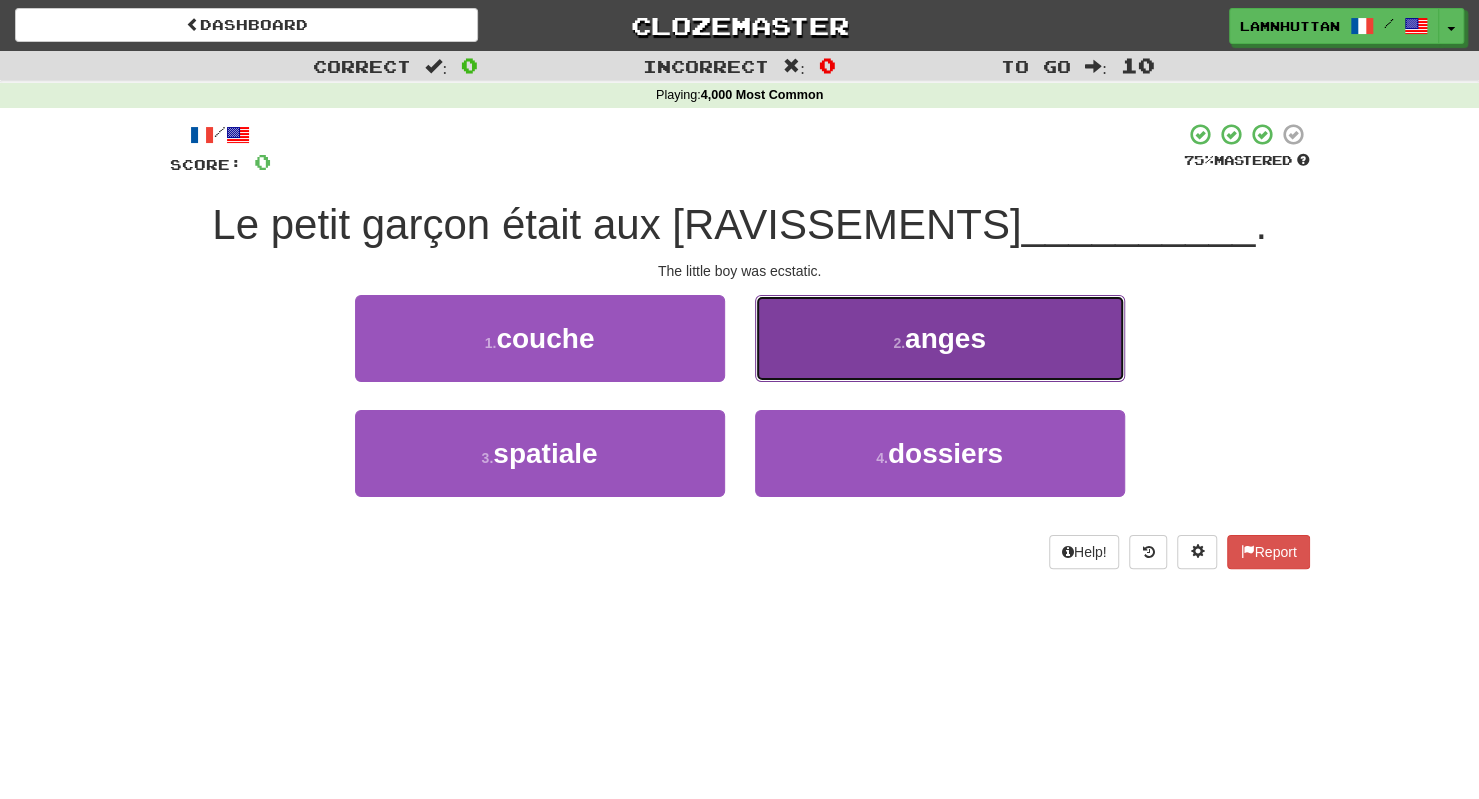 click on "2 .  anges" at bounding box center [940, 338] 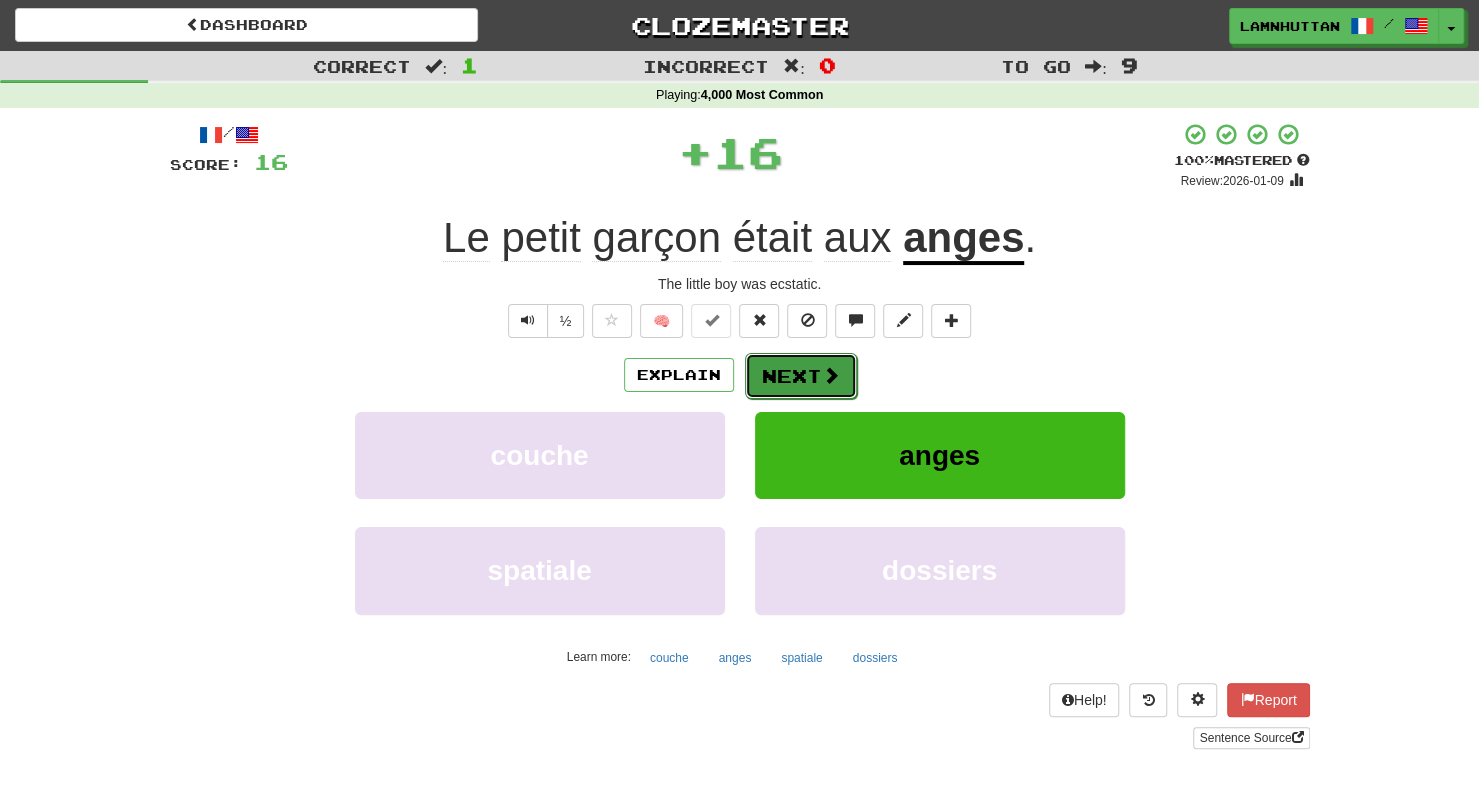 click at bounding box center (831, 375) 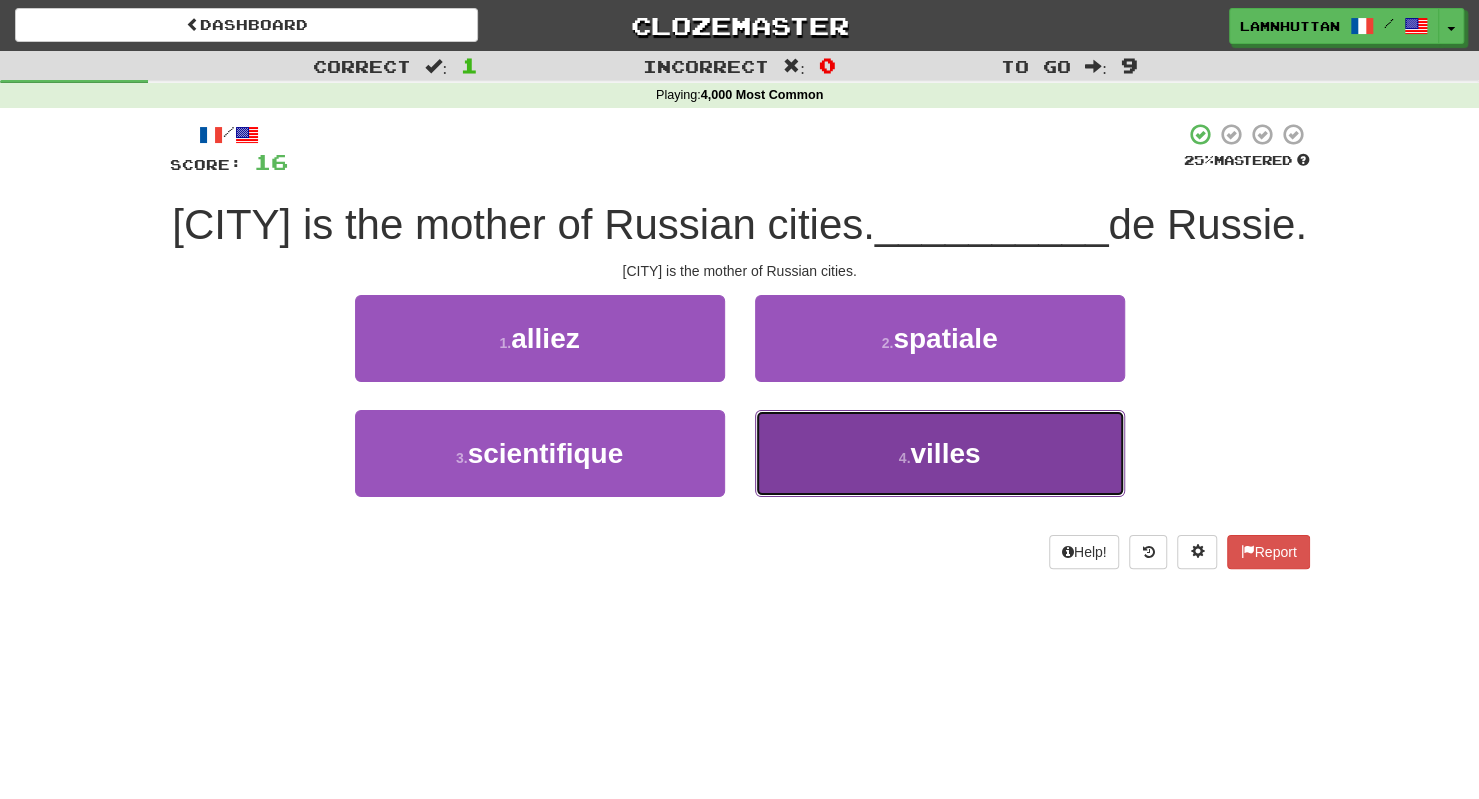 click on "4 .  villes" at bounding box center [940, 453] 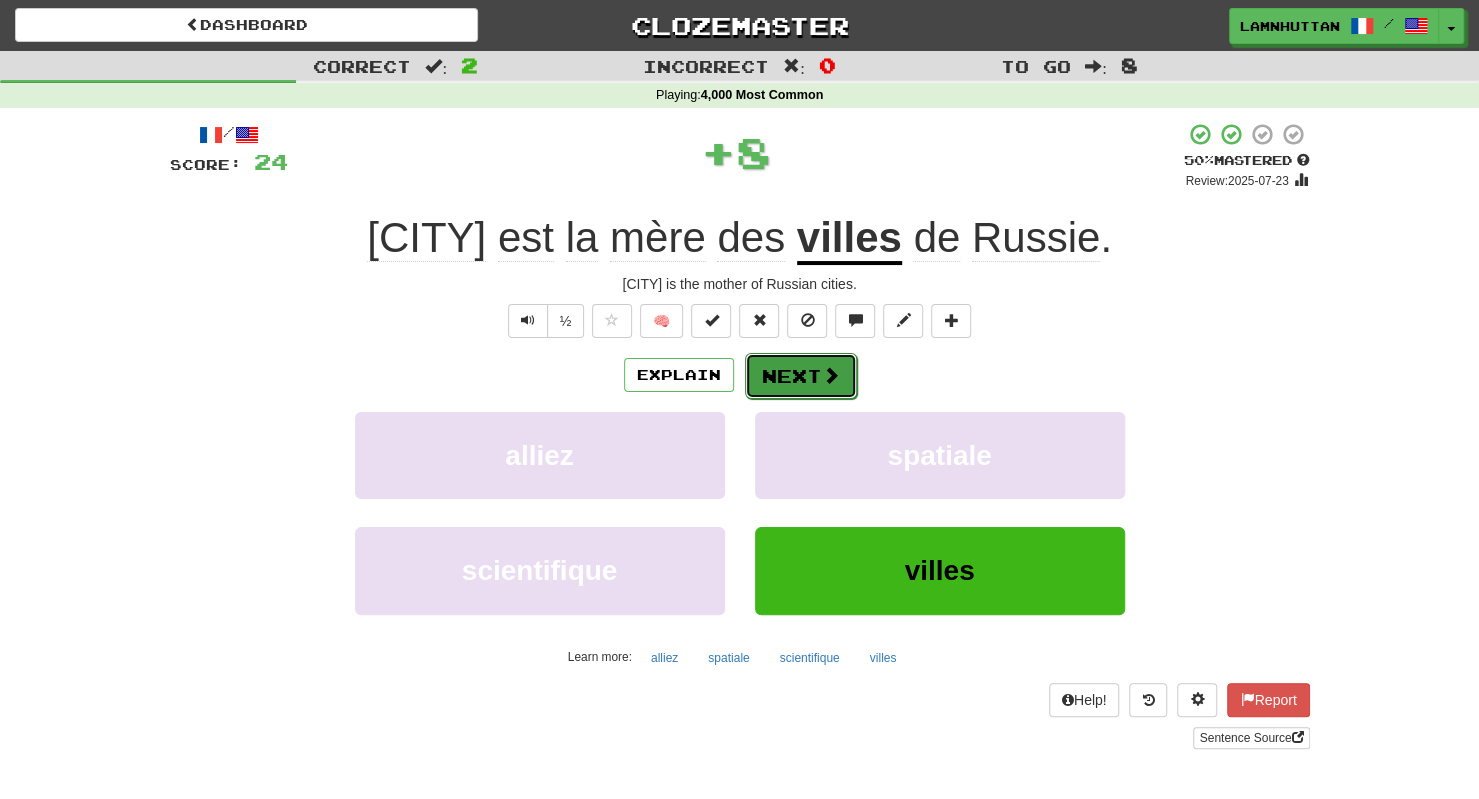 click on "Next" at bounding box center (801, 376) 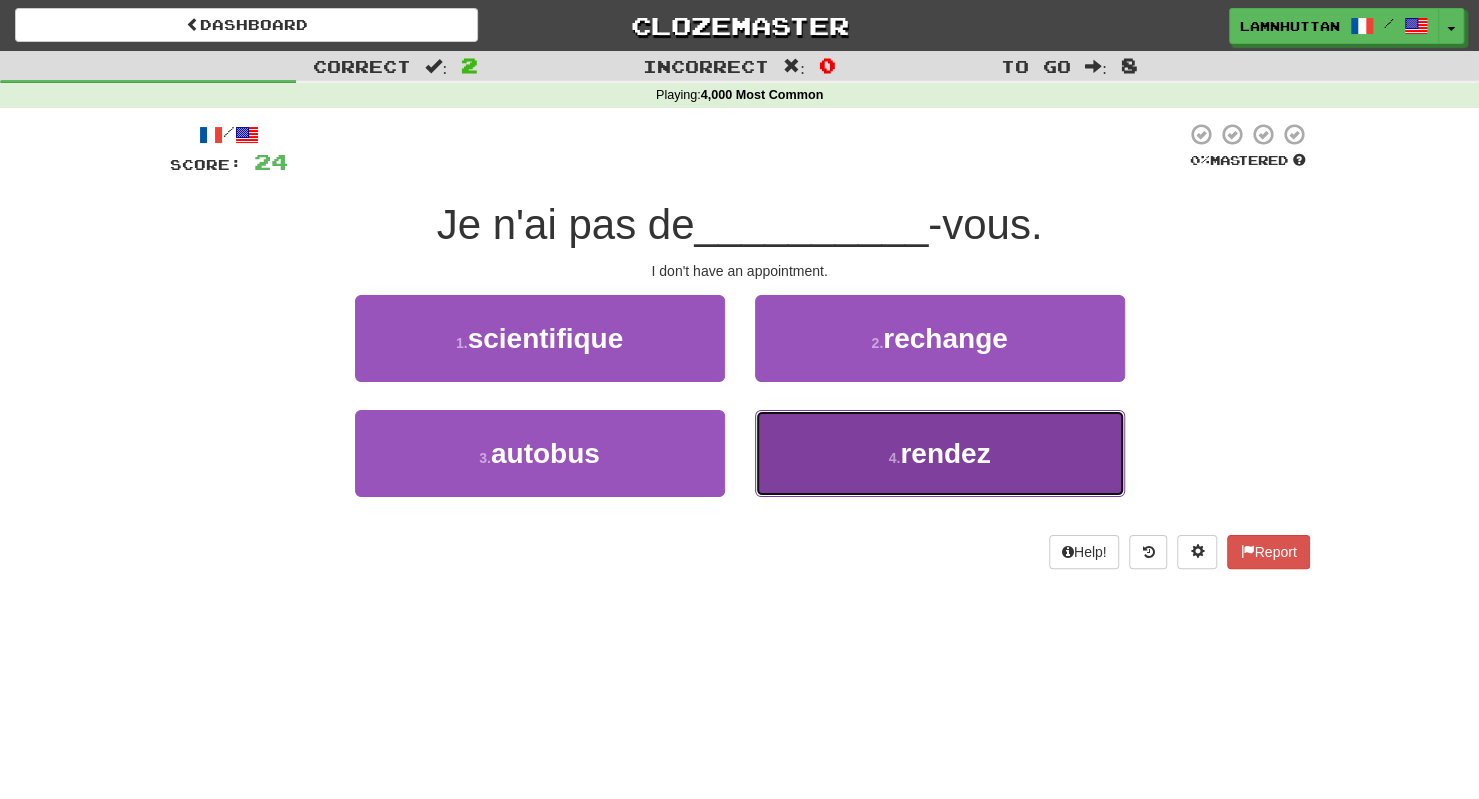 click on "4 .  rendez" at bounding box center [940, 453] 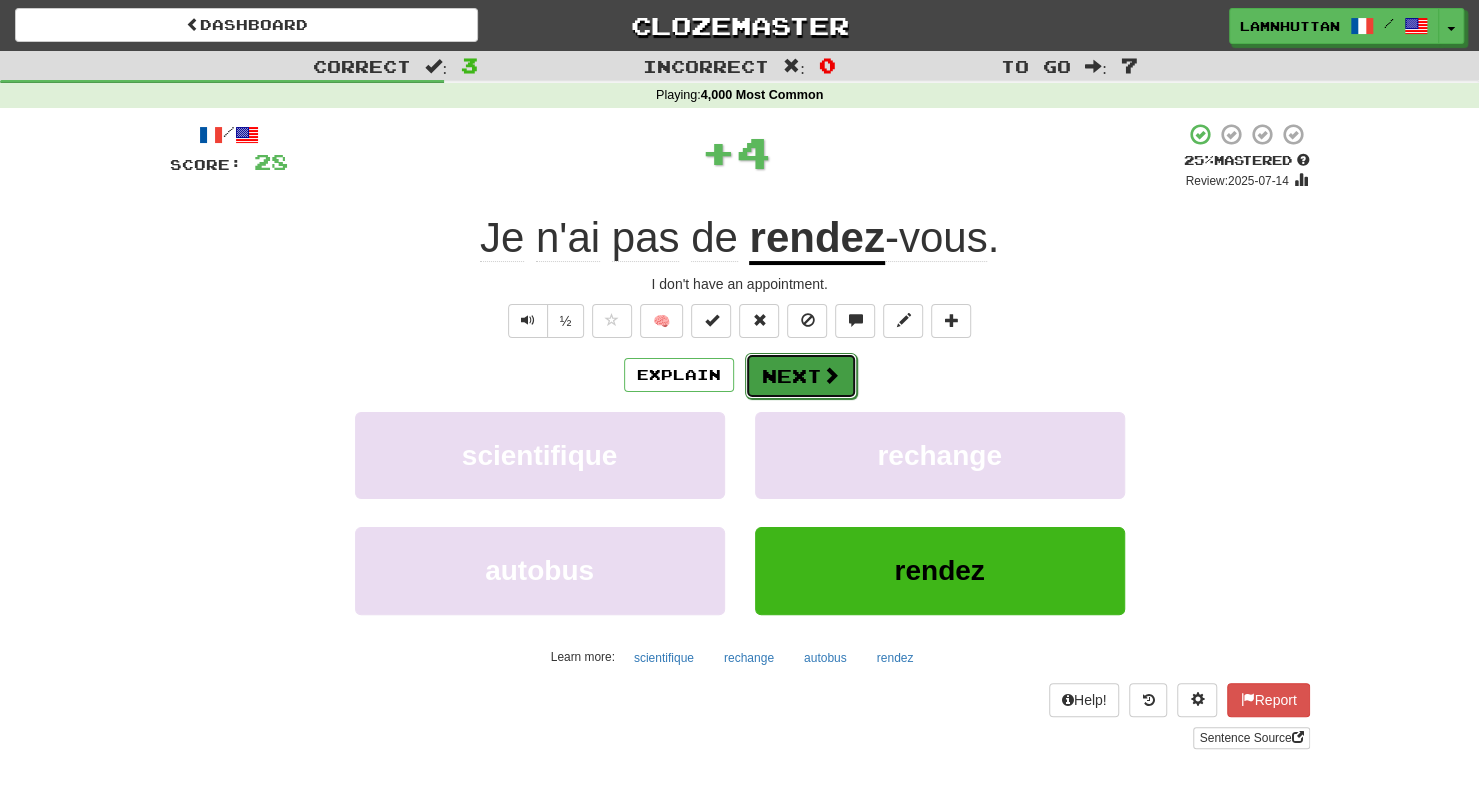 click on "Next" at bounding box center (801, 376) 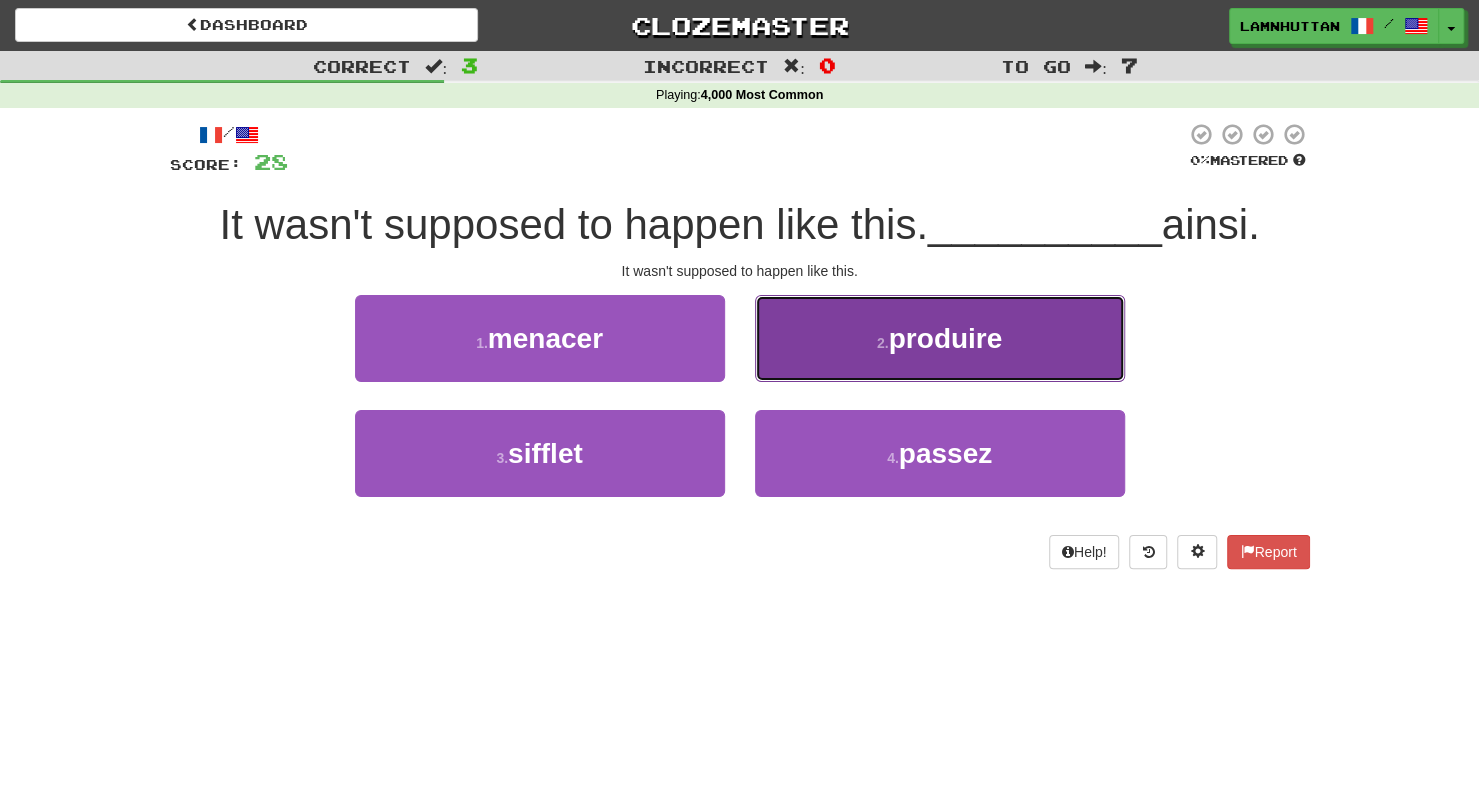 click on "2 .  produire" at bounding box center [940, 338] 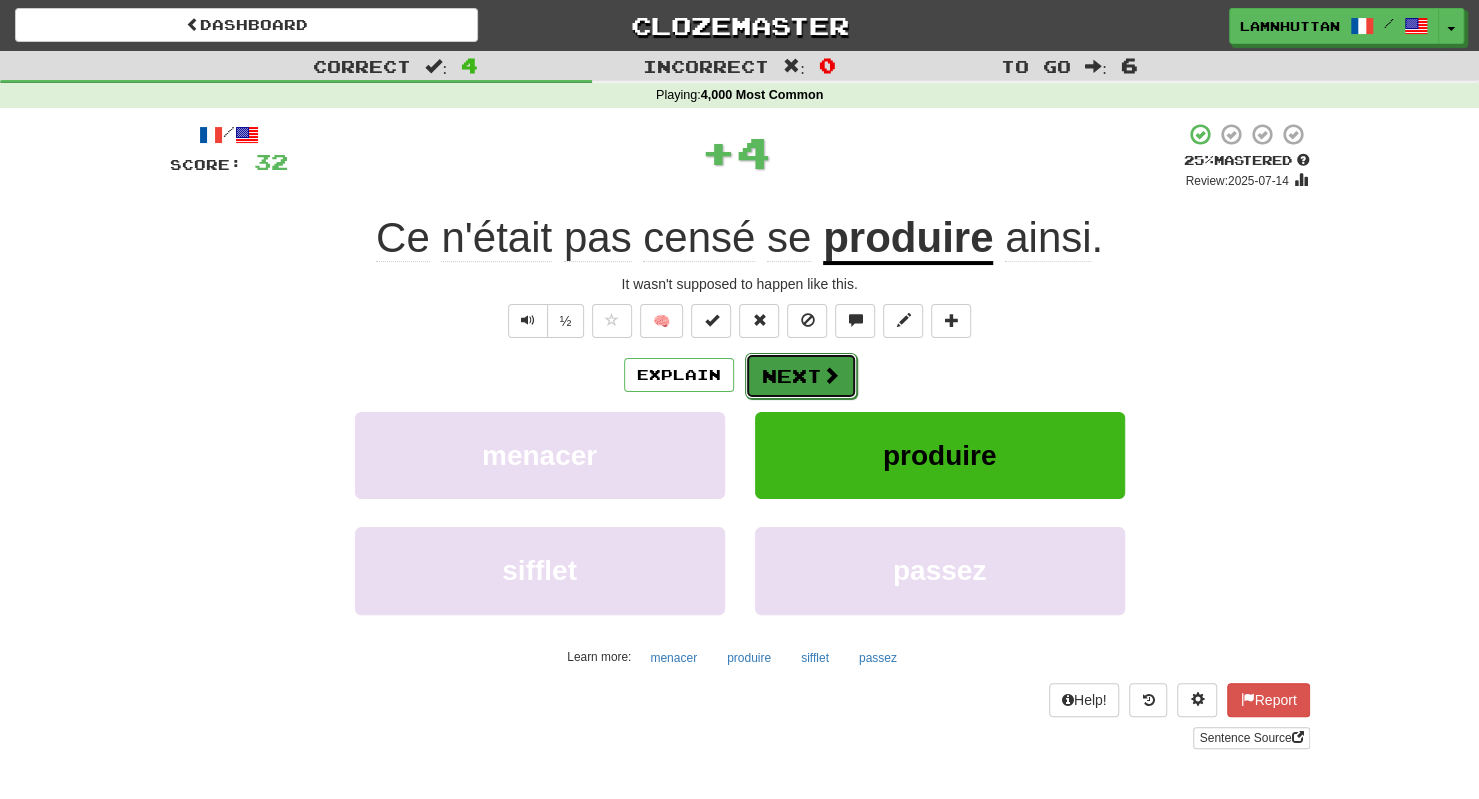 click at bounding box center (831, 375) 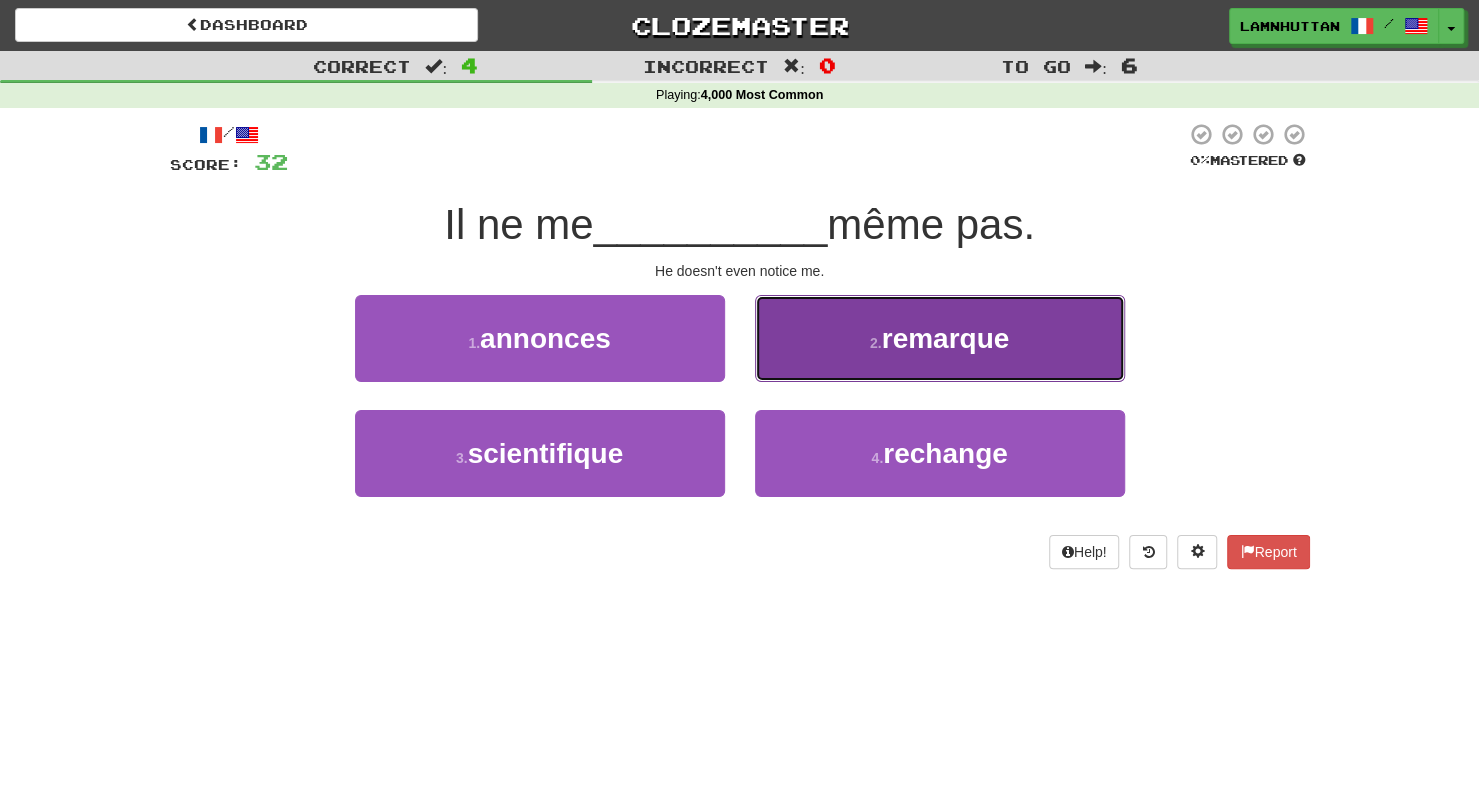 click on "2 .  remarque" at bounding box center (940, 338) 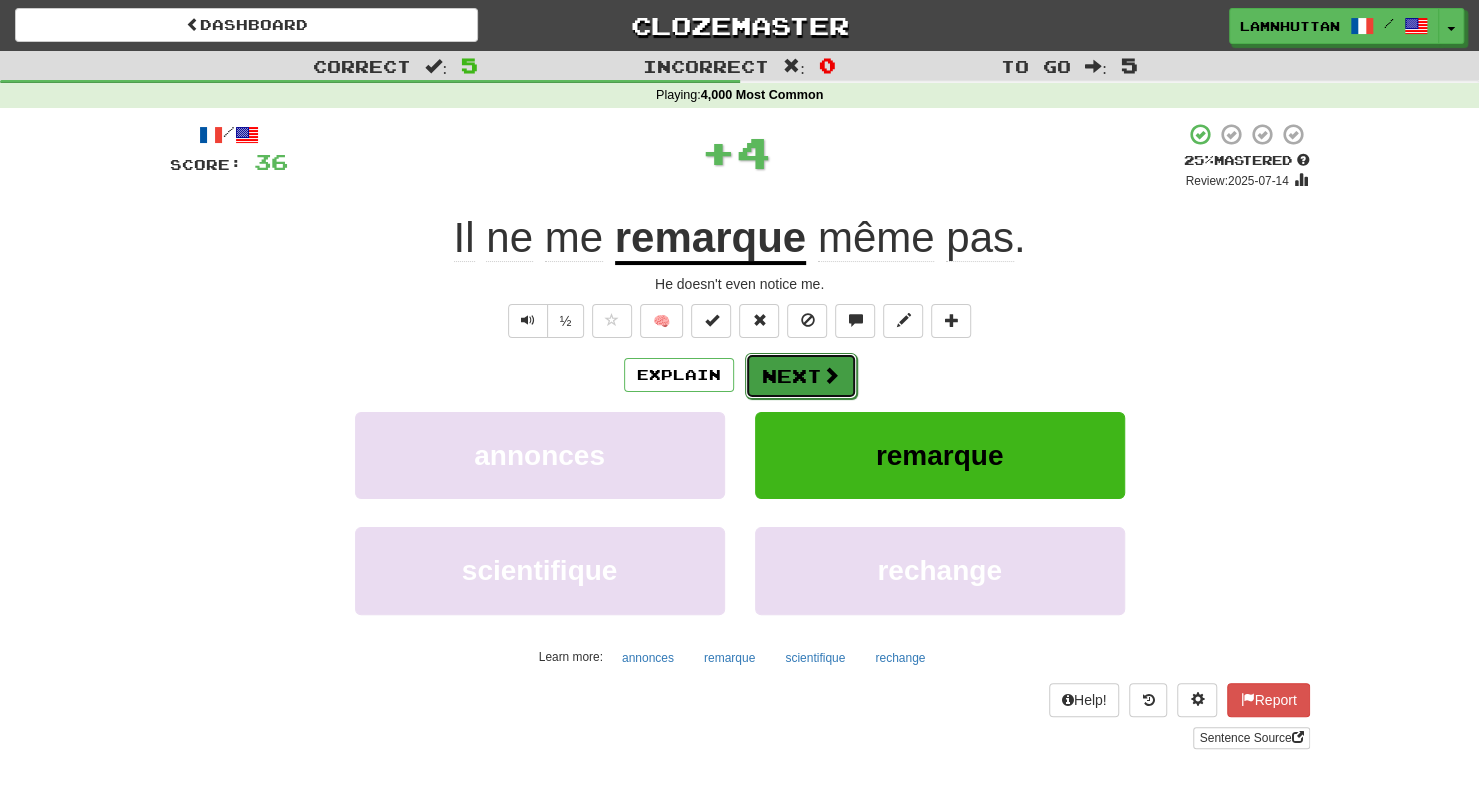 click at bounding box center [831, 375] 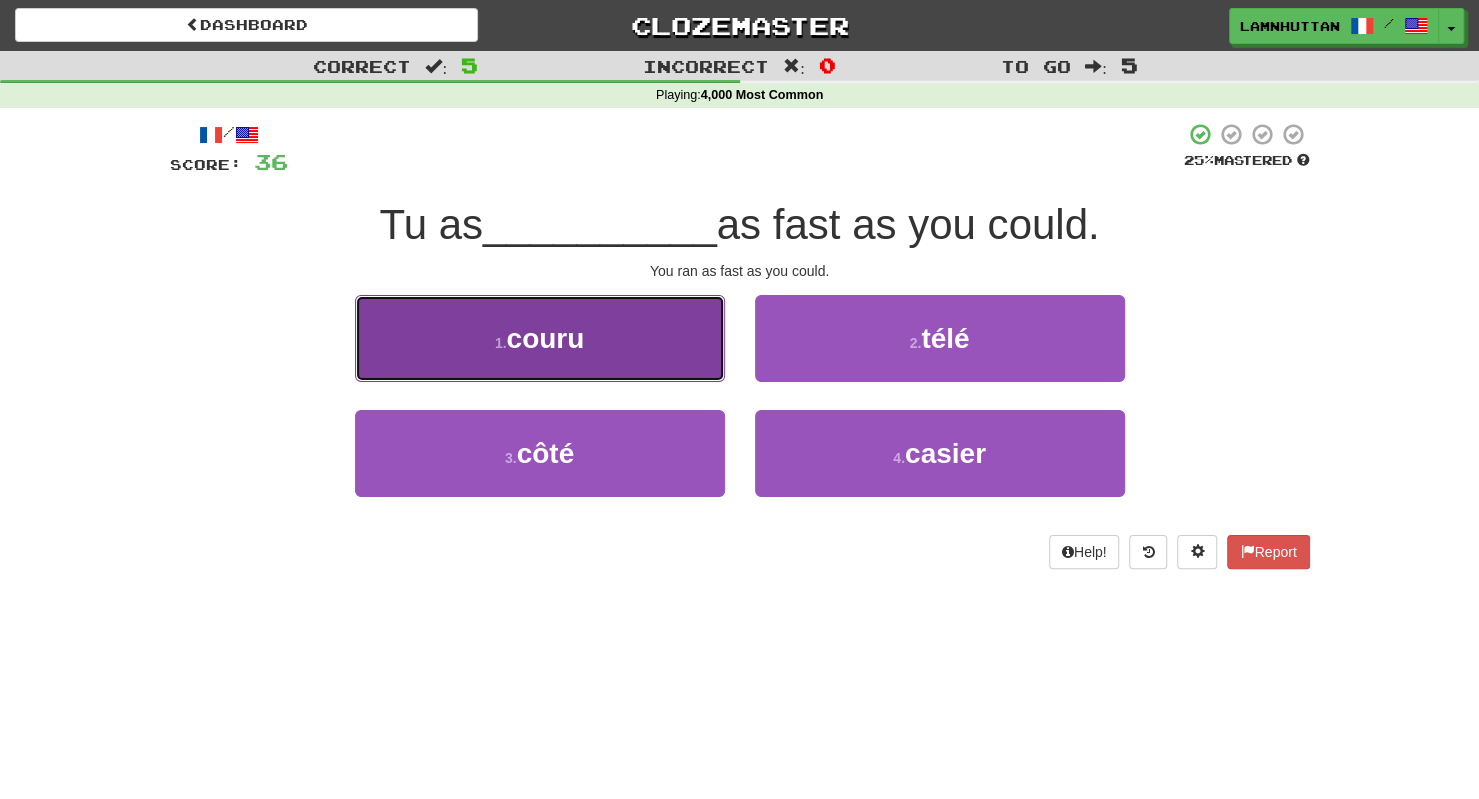 click on "1 .  couru" at bounding box center (540, 338) 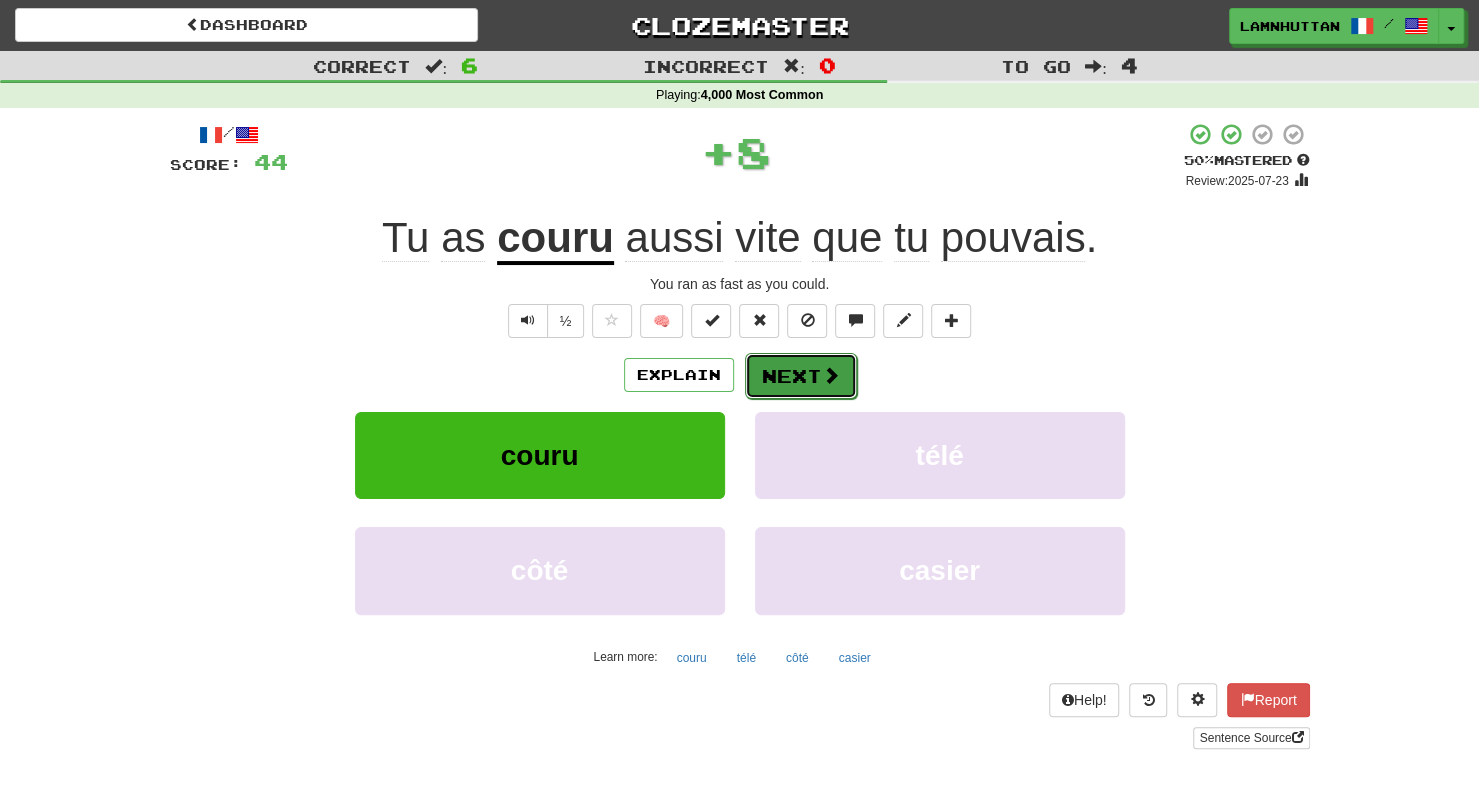 click at bounding box center [831, 375] 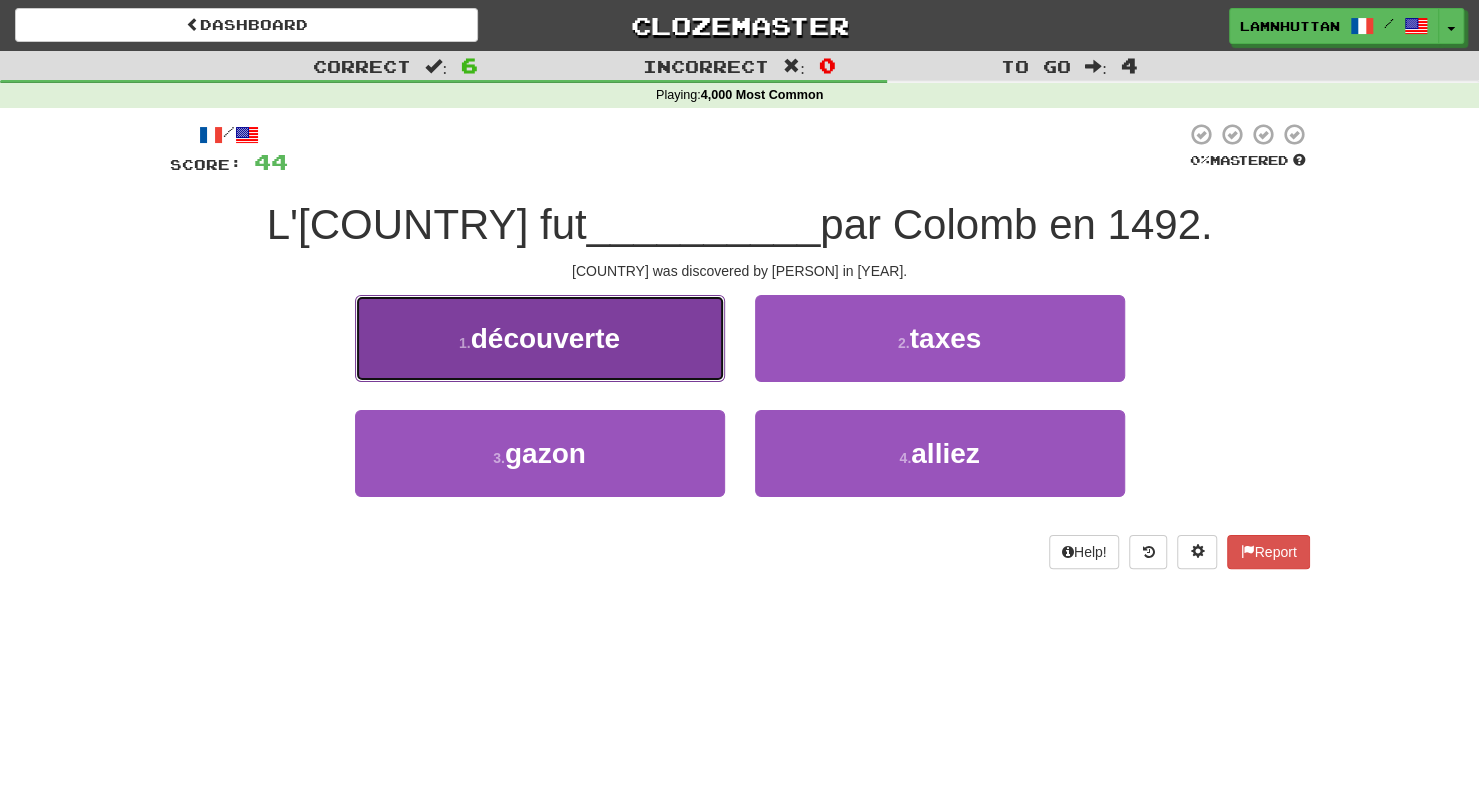 click on "1 .  découverte" at bounding box center [540, 338] 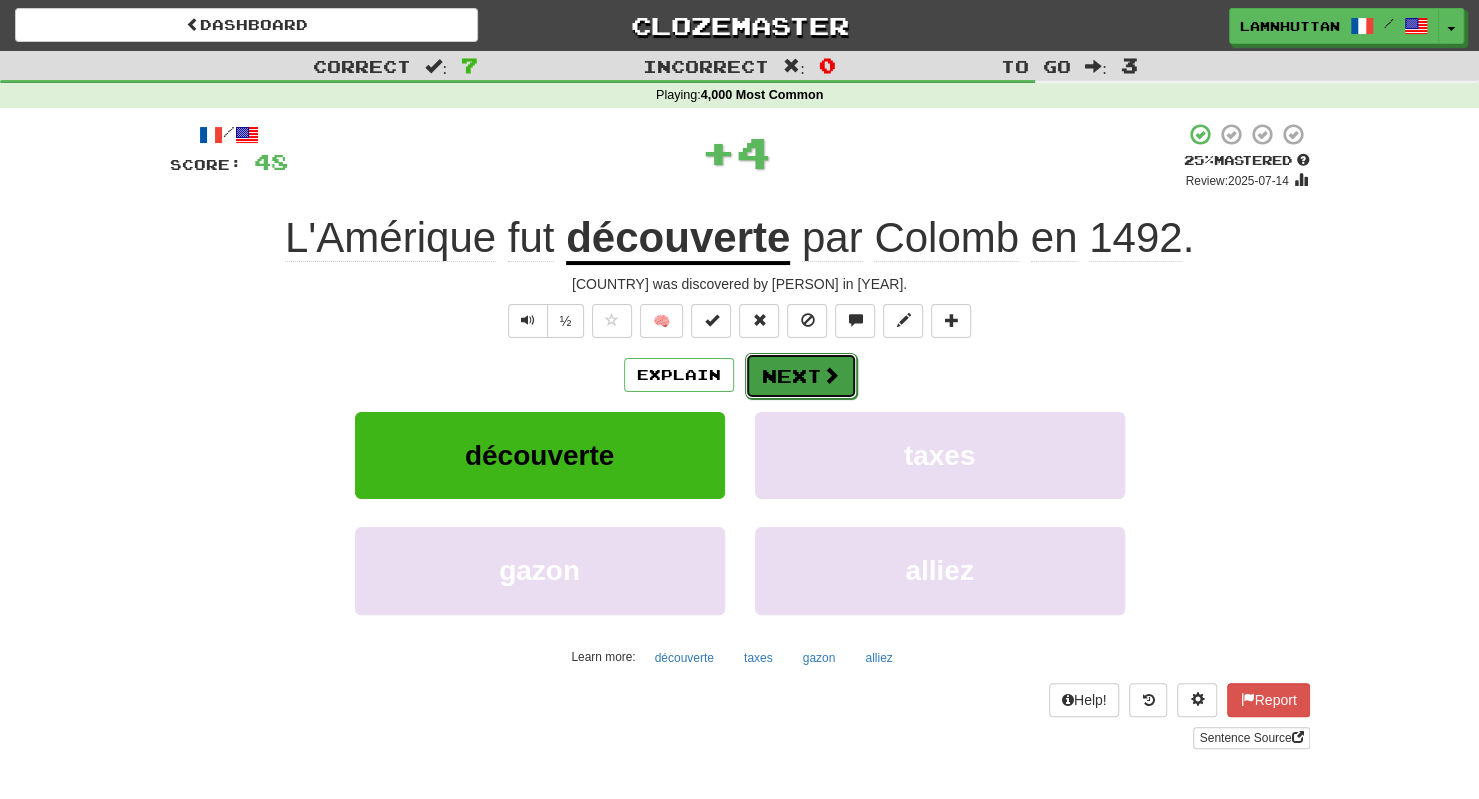 drag, startPoint x: 818, startPoint y: 375, endPoint x: 775, endPoint y: 387, distance: 44.64303 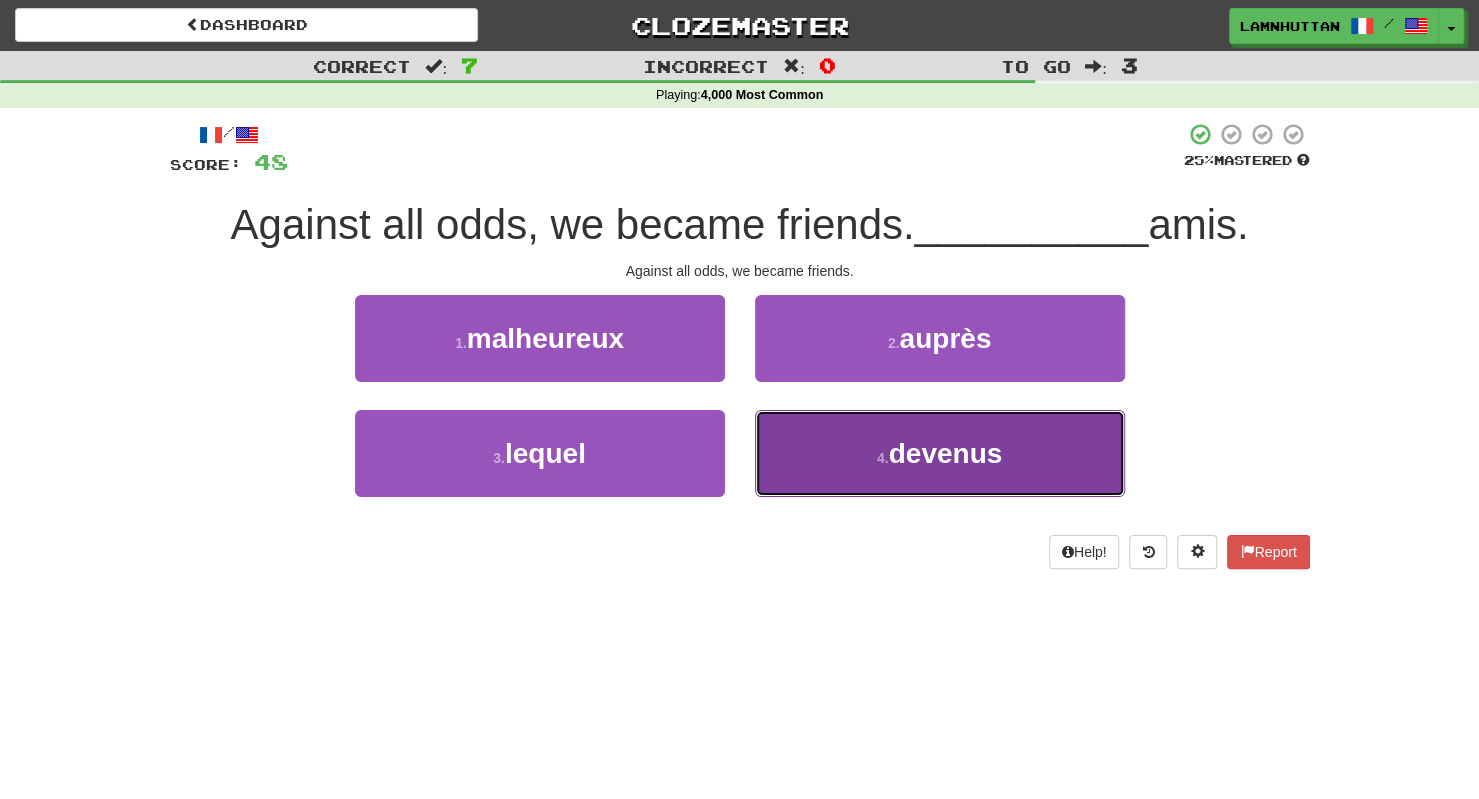 click on "4 .  devenus" at bounding box center (940, 453) 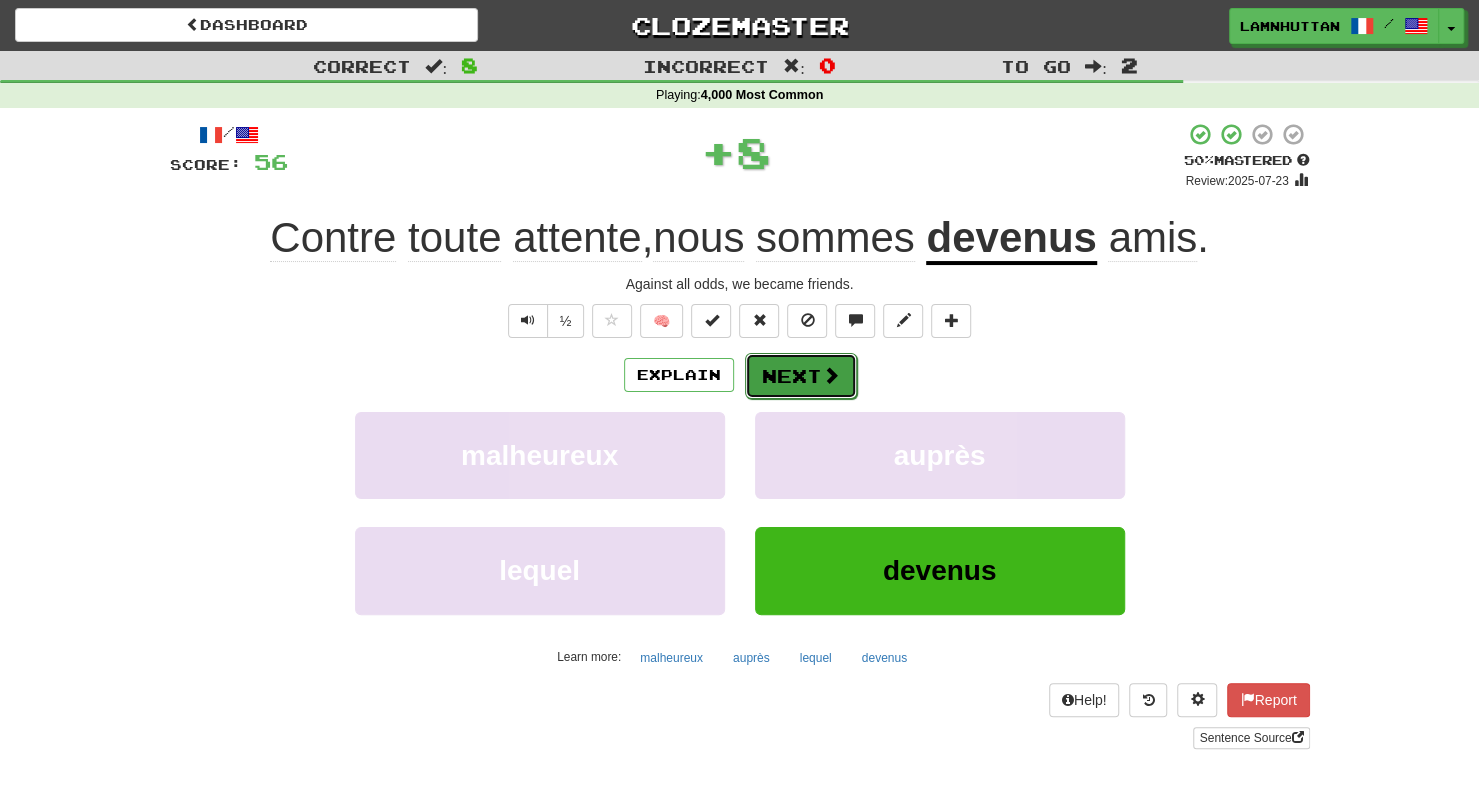 click on "Next" at bounding box center [801, 376] 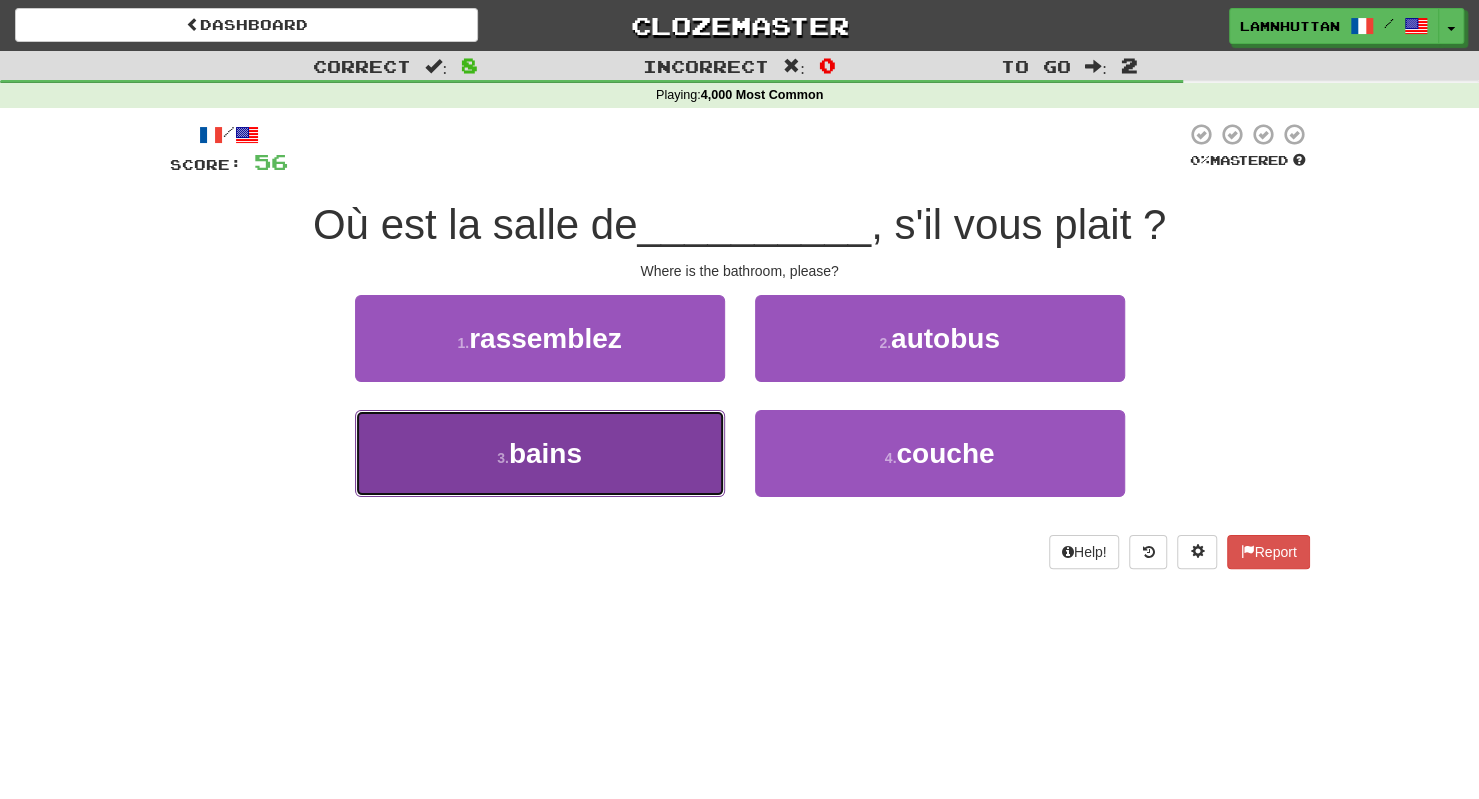 click on "3 .  bains" at bounding box center (540, 453) 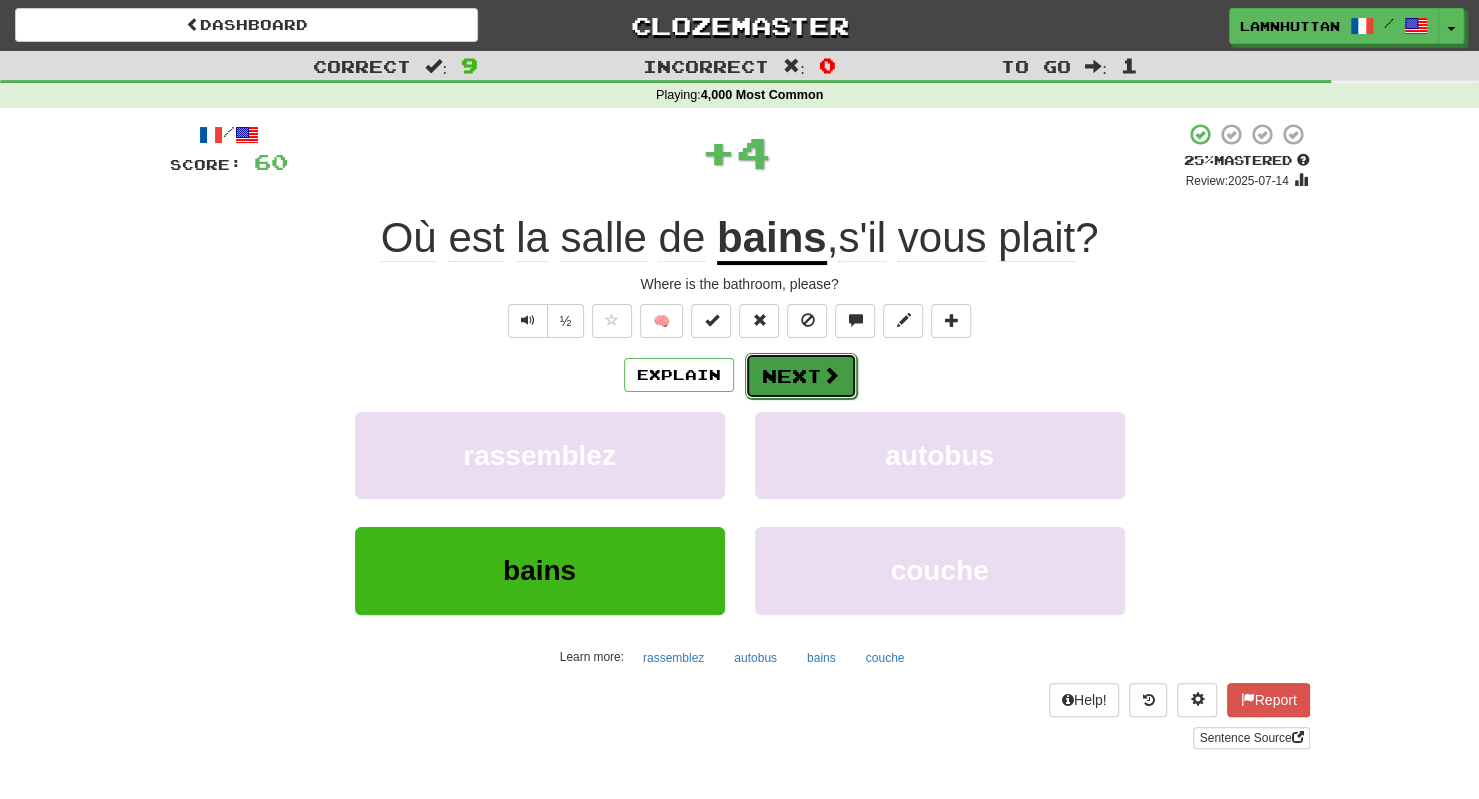 click on "Next" at bounding box center [801, 376] 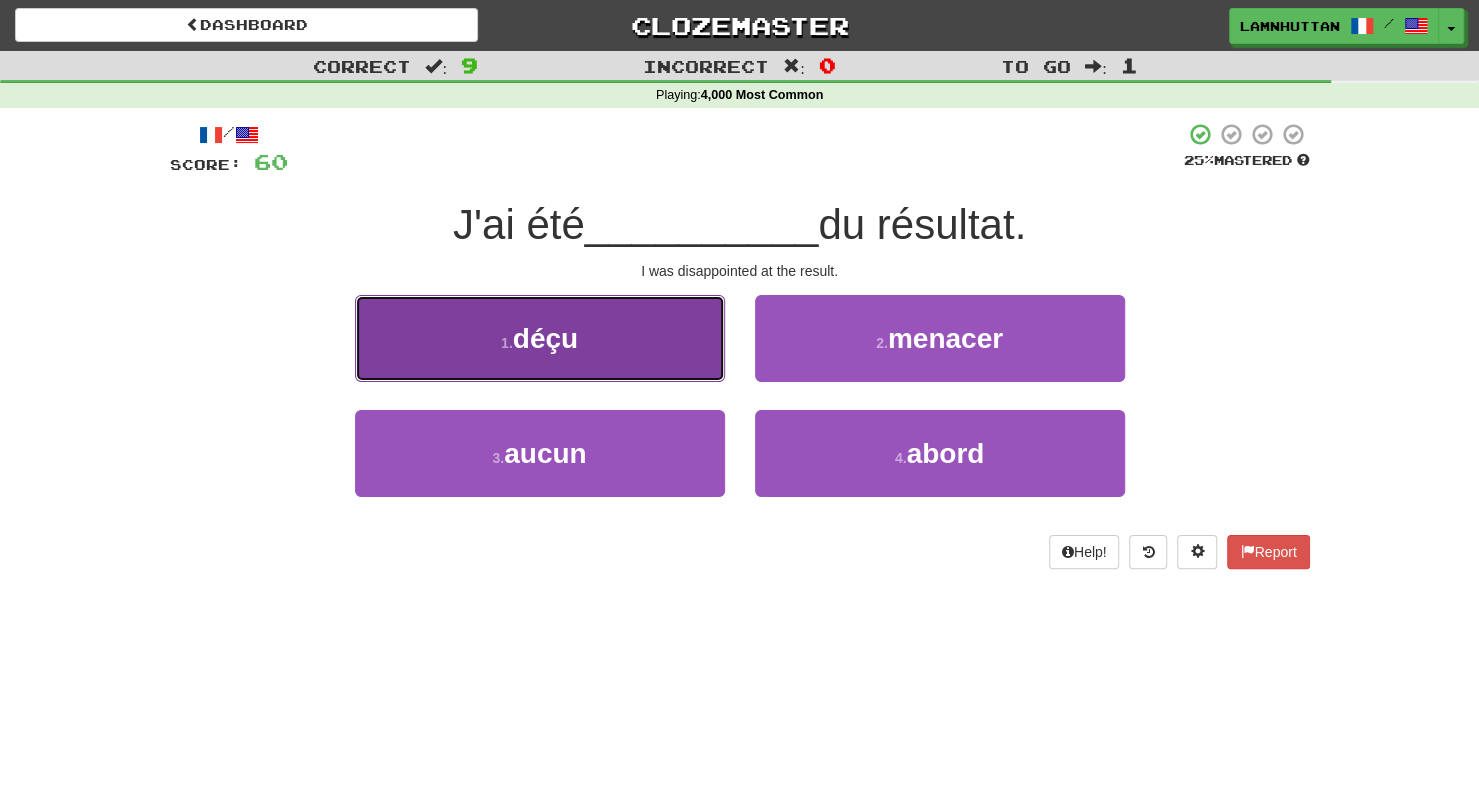 click on "1 .  déçu" at bounding box center [540, 338] 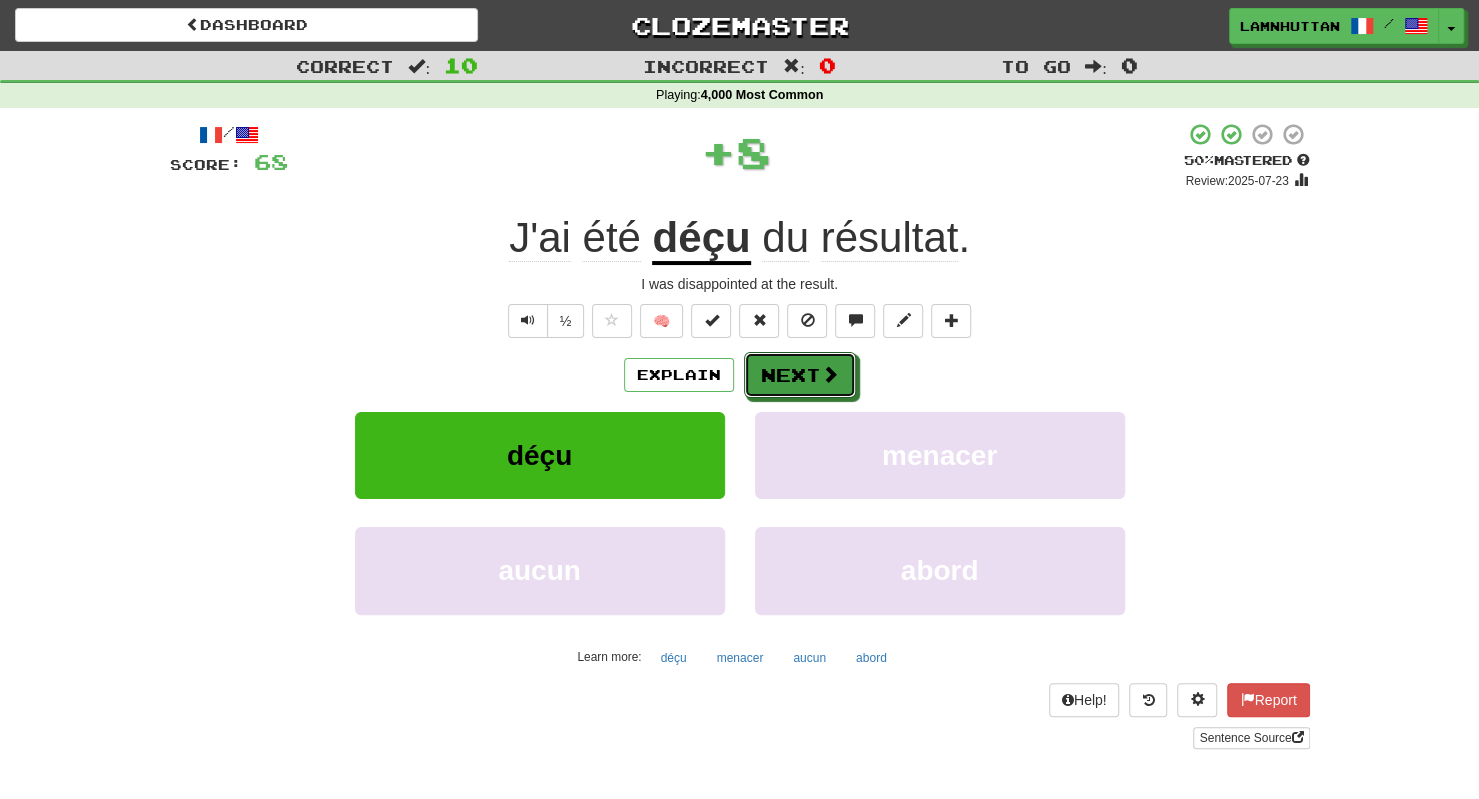 click on "Next" at bounding box center (800, 375) 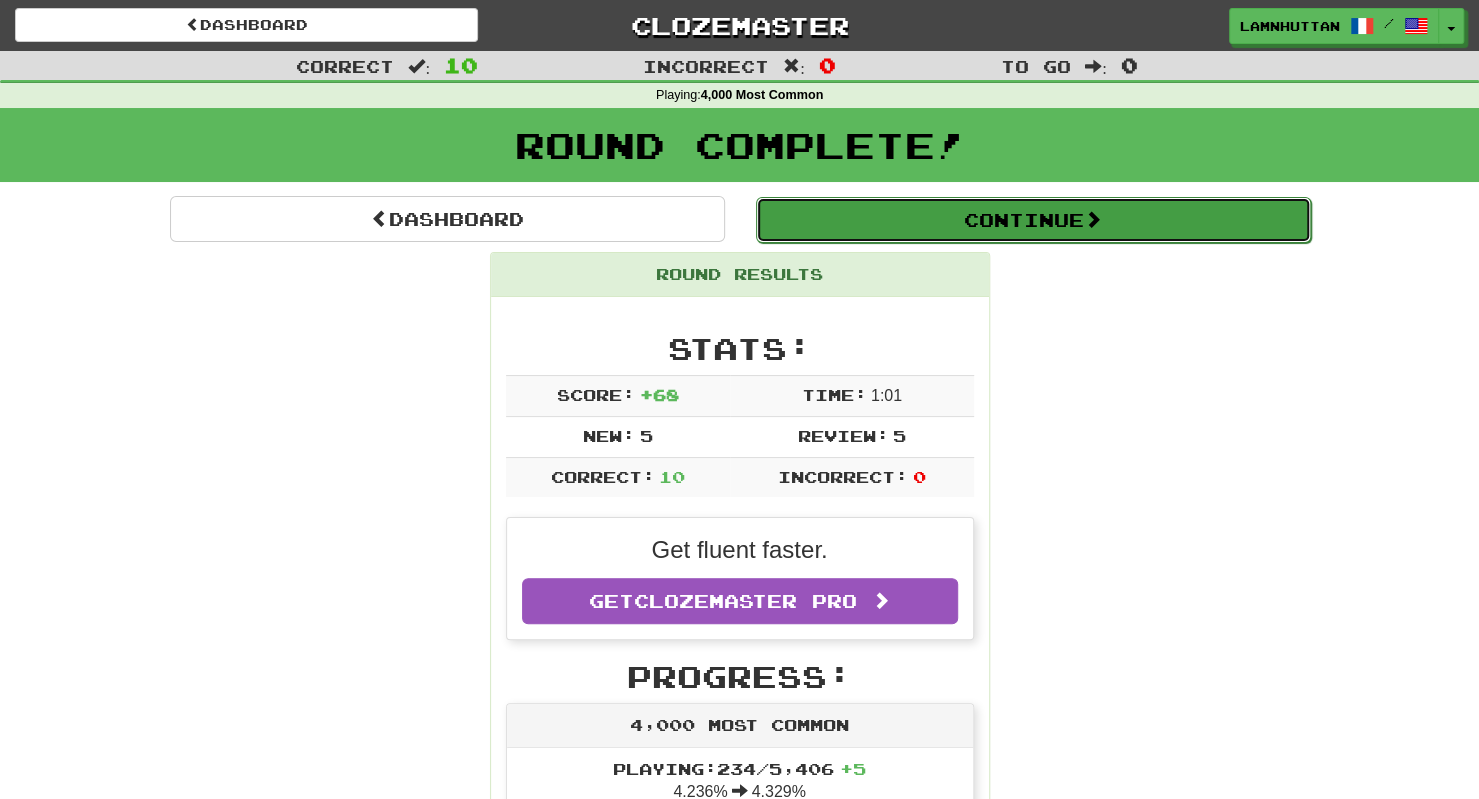 click on "Continue" at bounding box center (1033, 220) 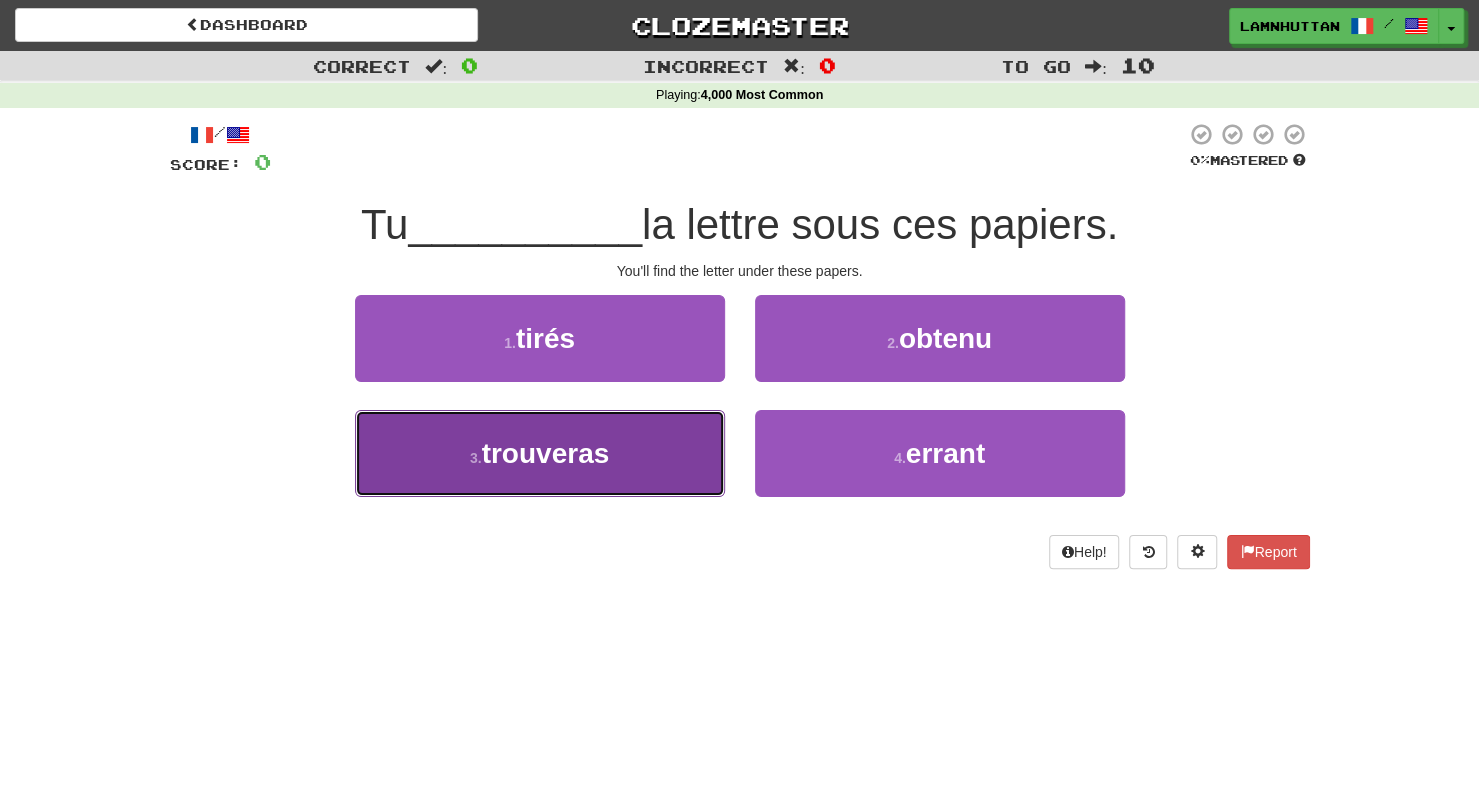 click on "3 .  trouveras" at bounding box center [540, 453] 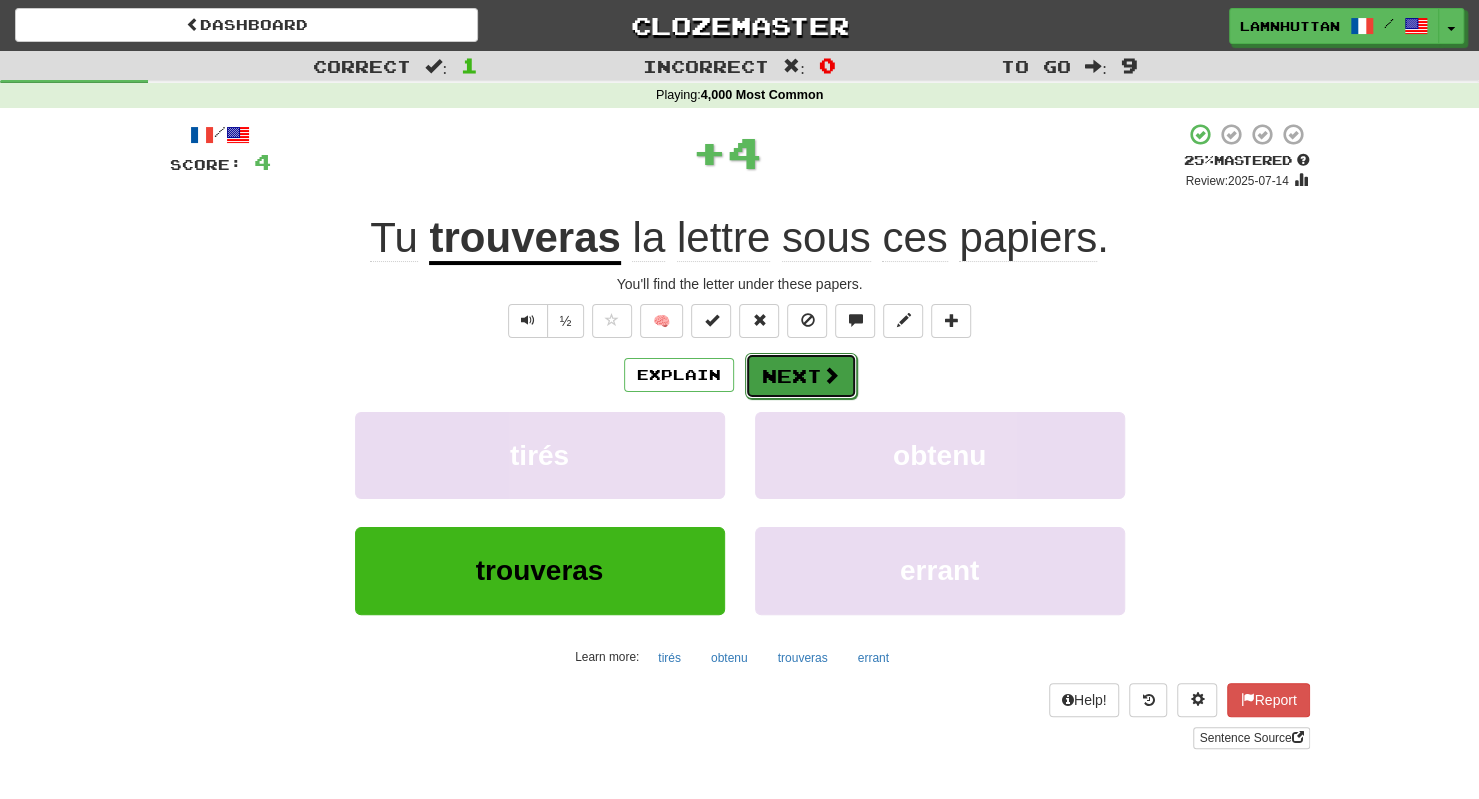 click on "Next" at bounding box center [801, 376] 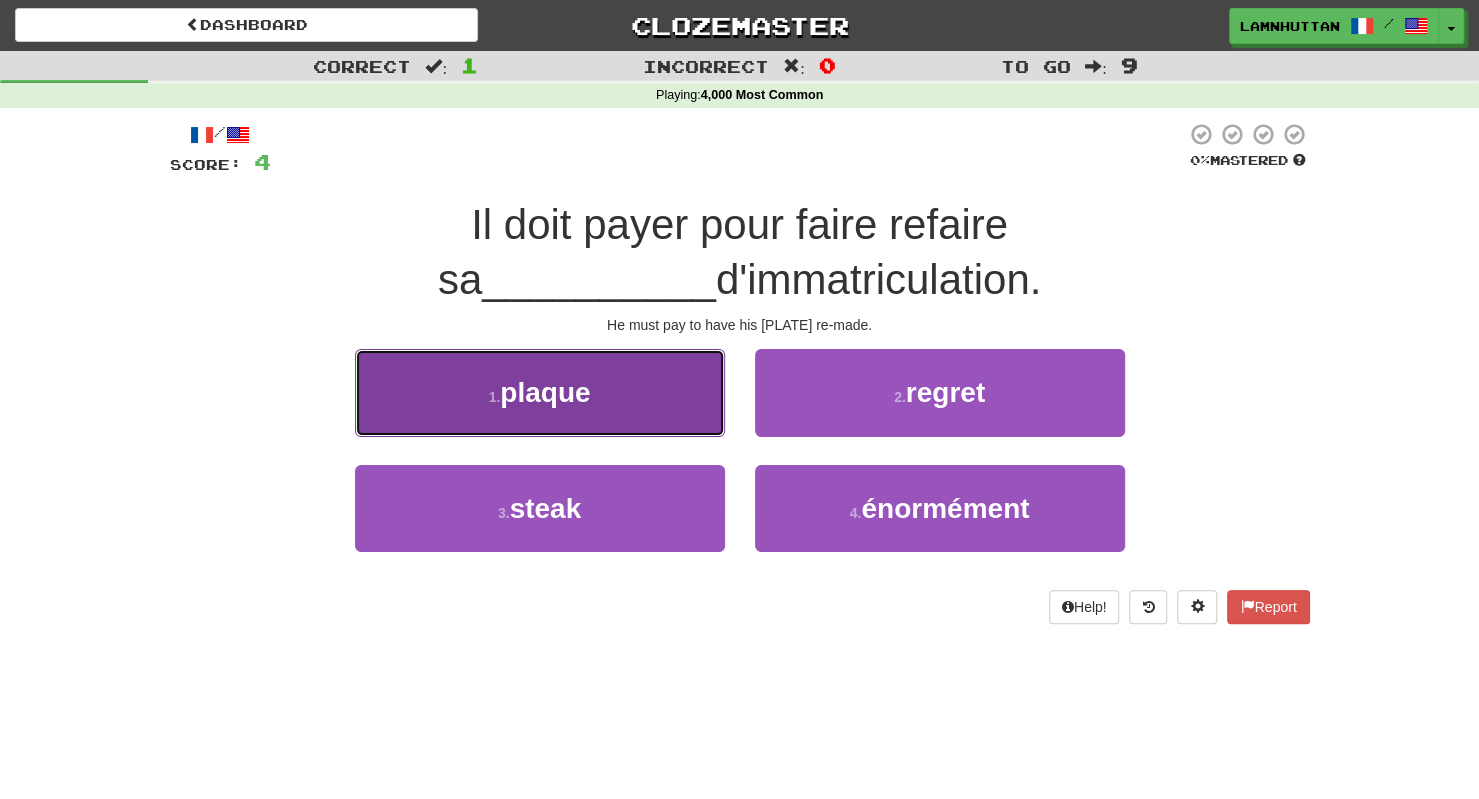 click on "1 .  plaque" at bounding box center [540, 392] 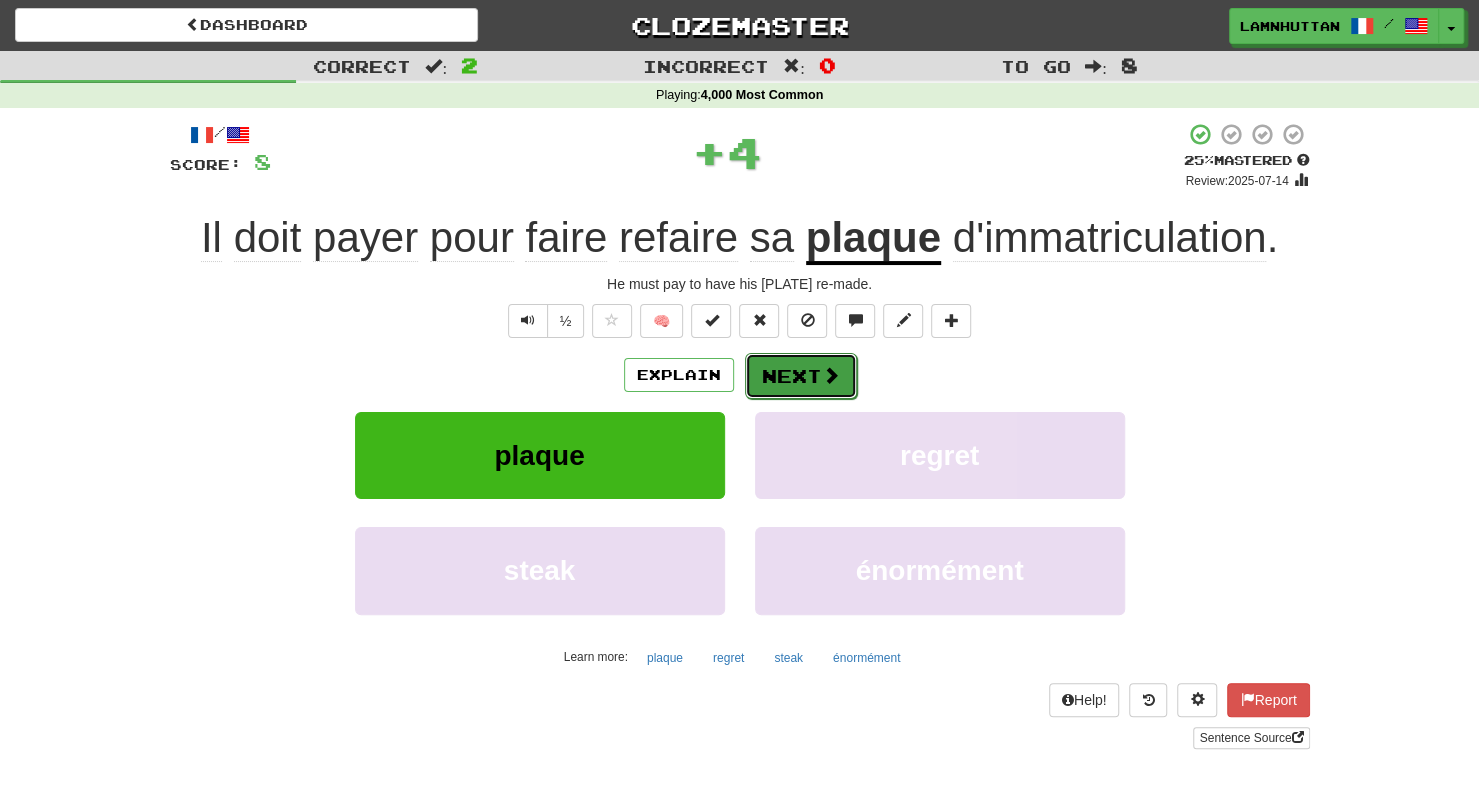click on "Next" at bounding box center (801, 376) 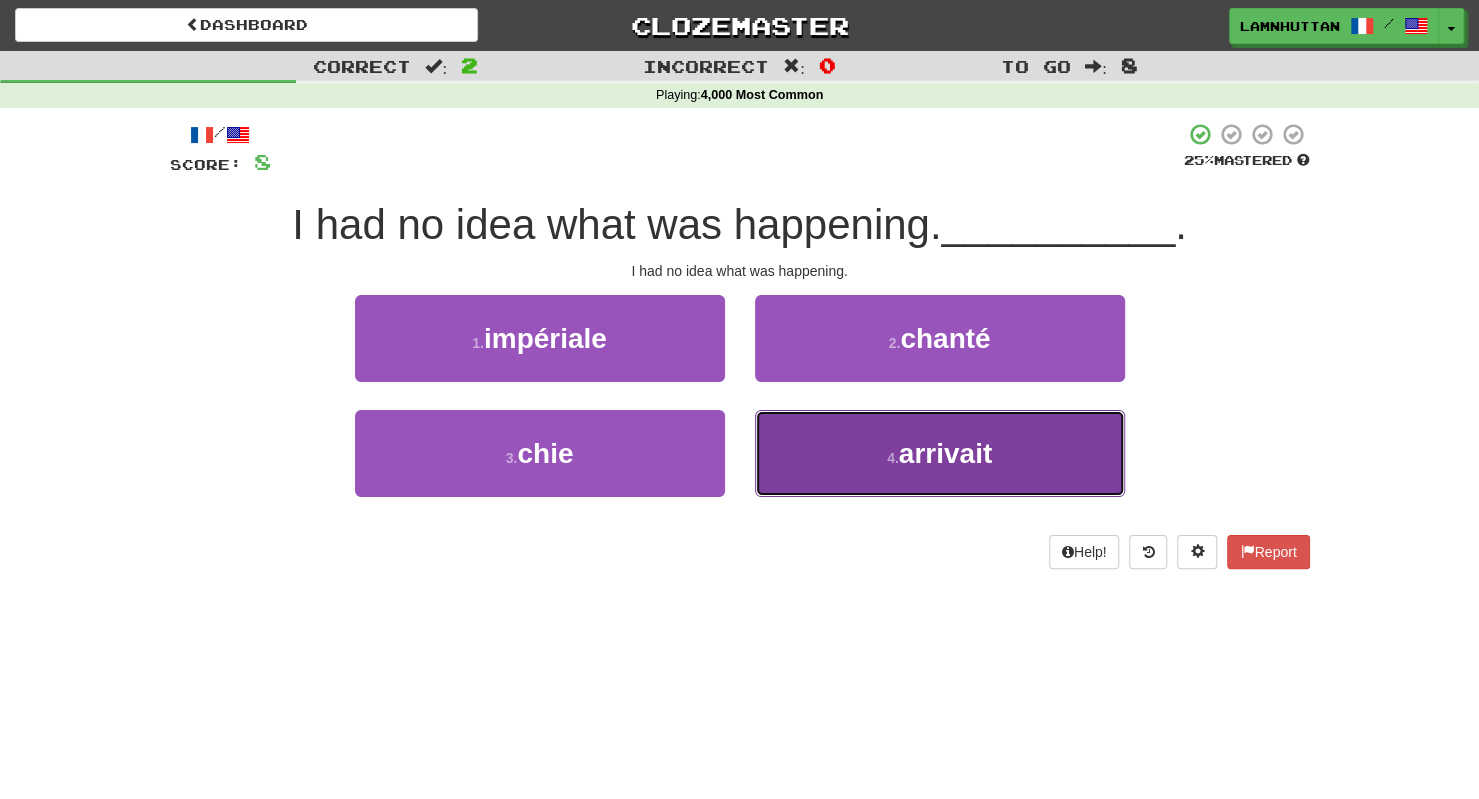 click on "4 .  arrivait" at bounding box center [940, 453] 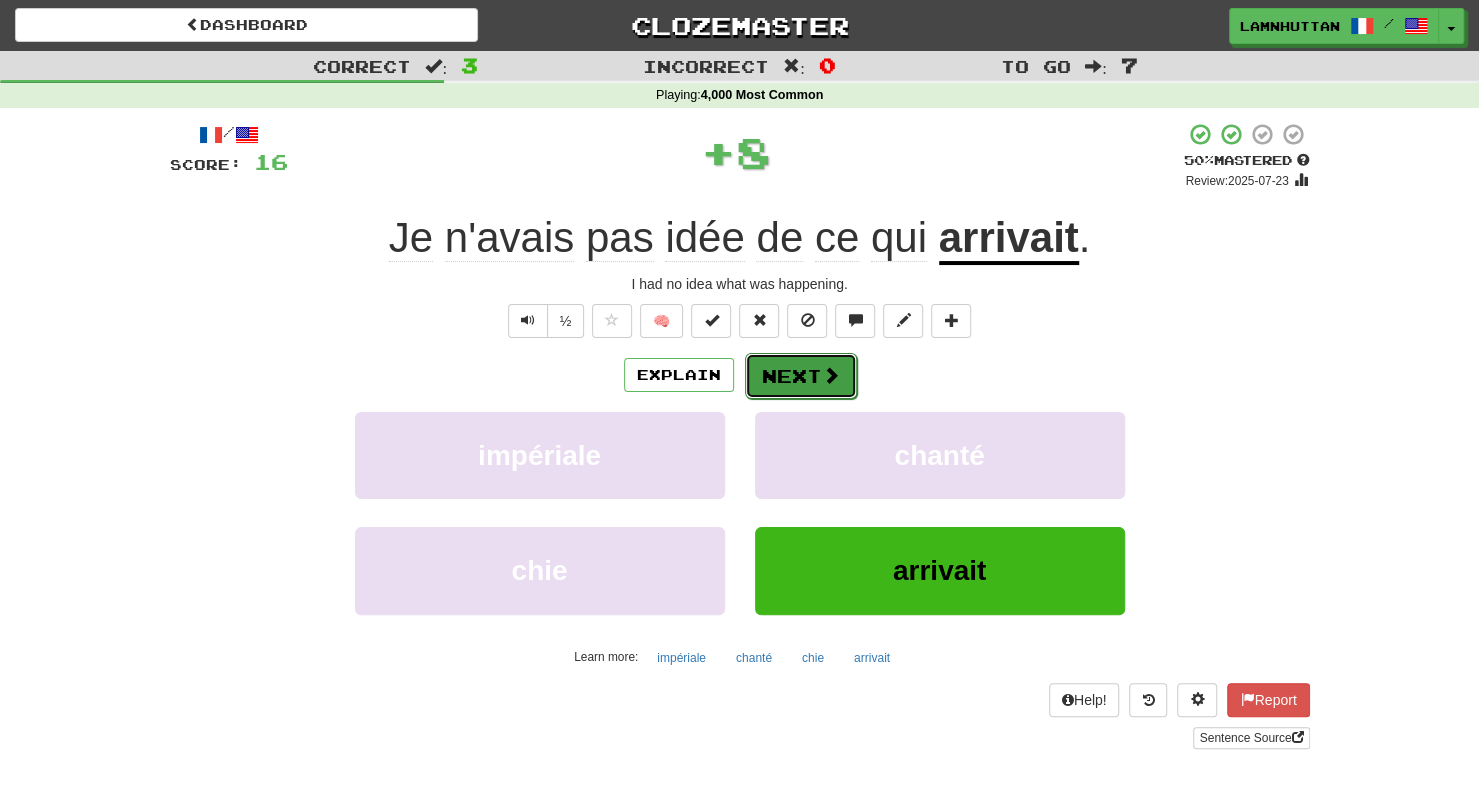 click on "Next" at bounding box center [801, 376] 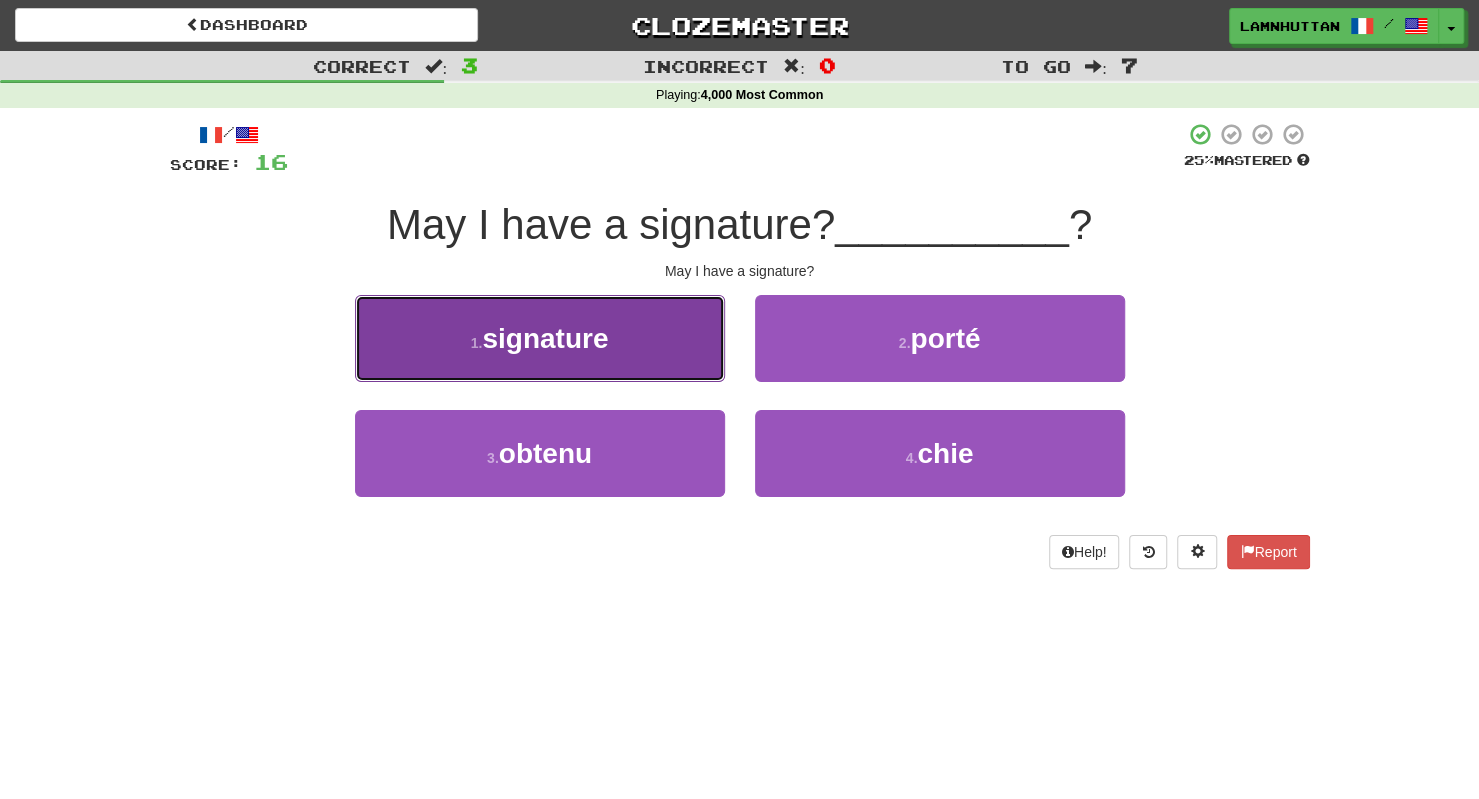 click on "1 .  signature" at bounding box center [540, 338] 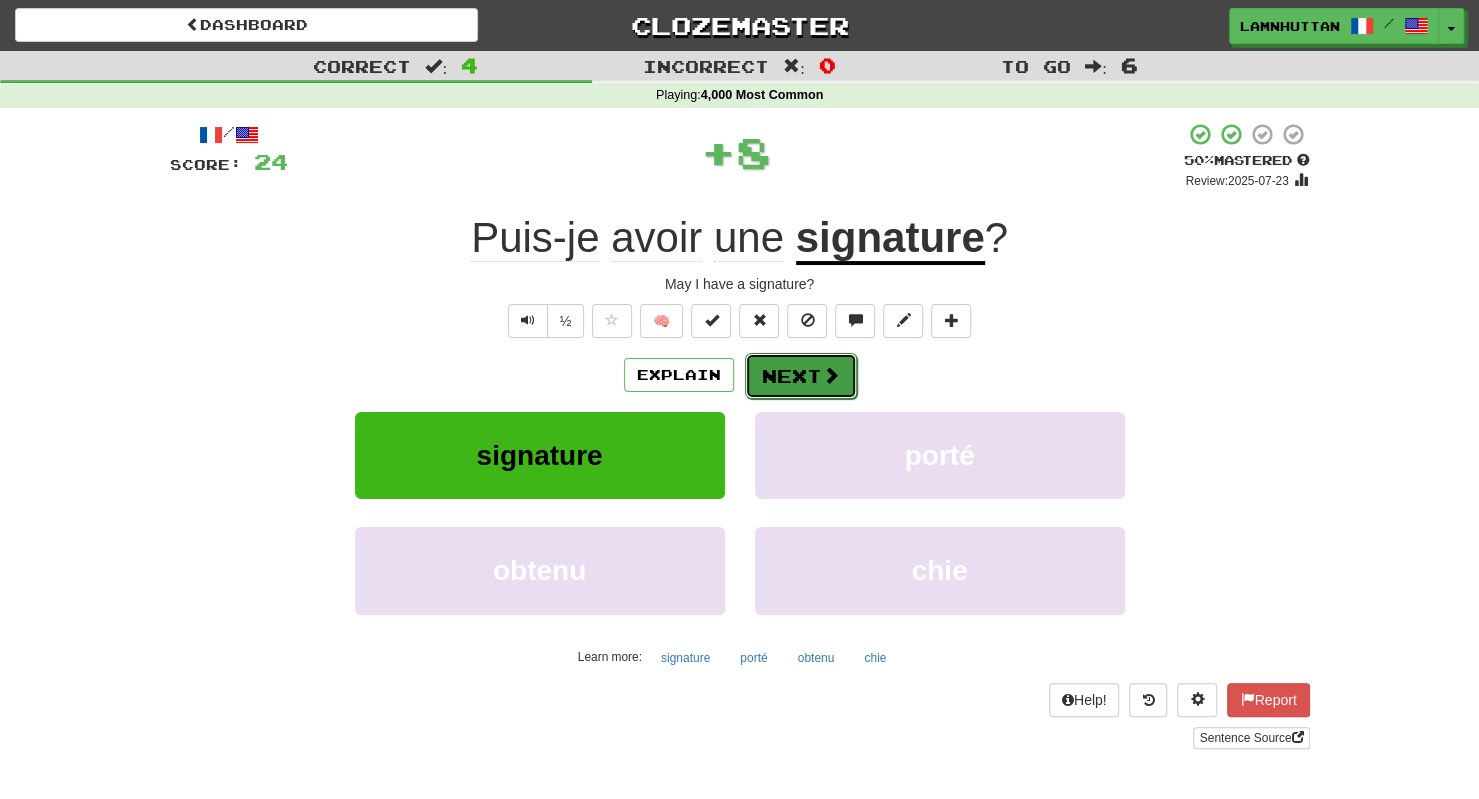 click on "Next" at bounding box center [801, 376] 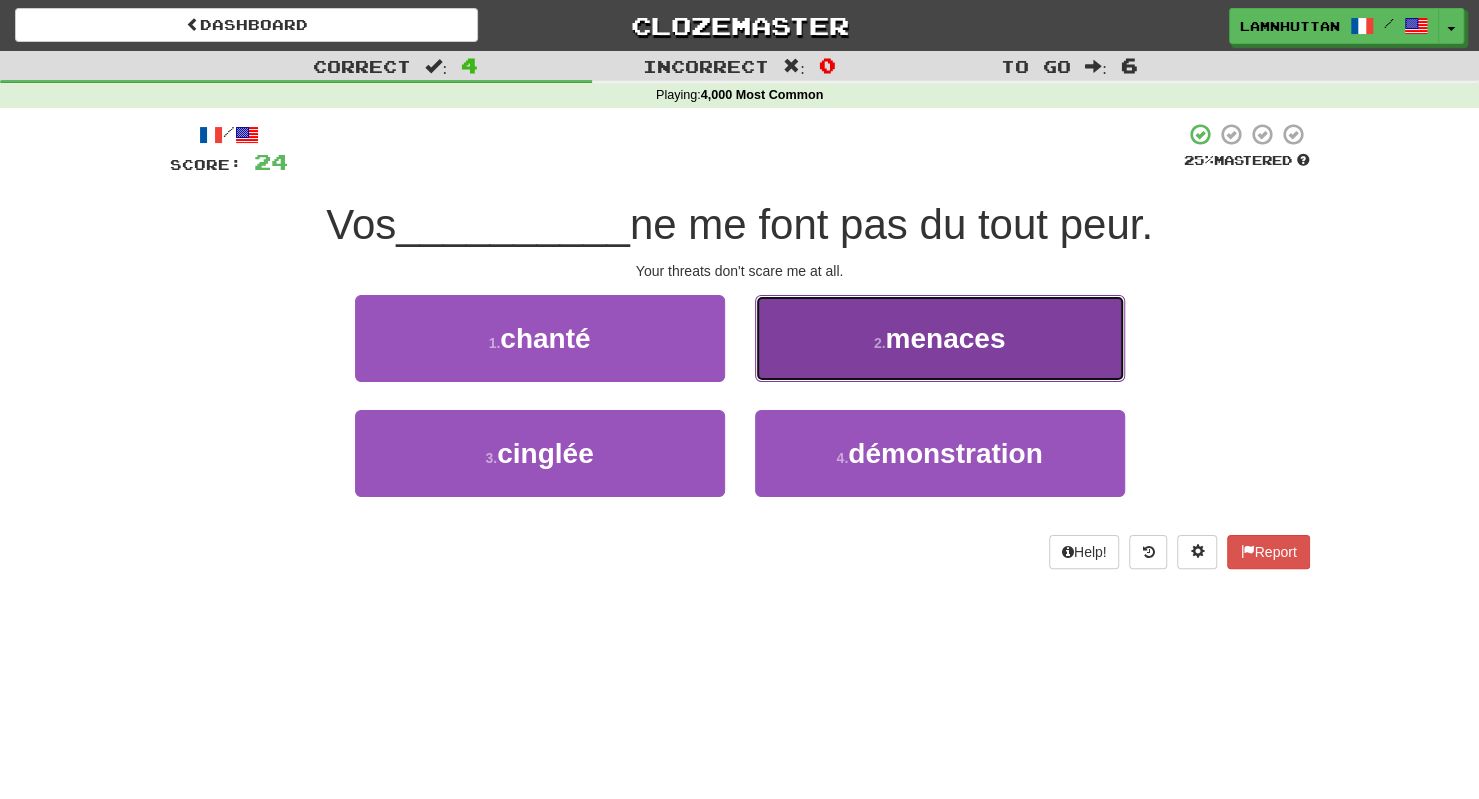 click on "2 .  menaces" at bounding box center (940, 338) 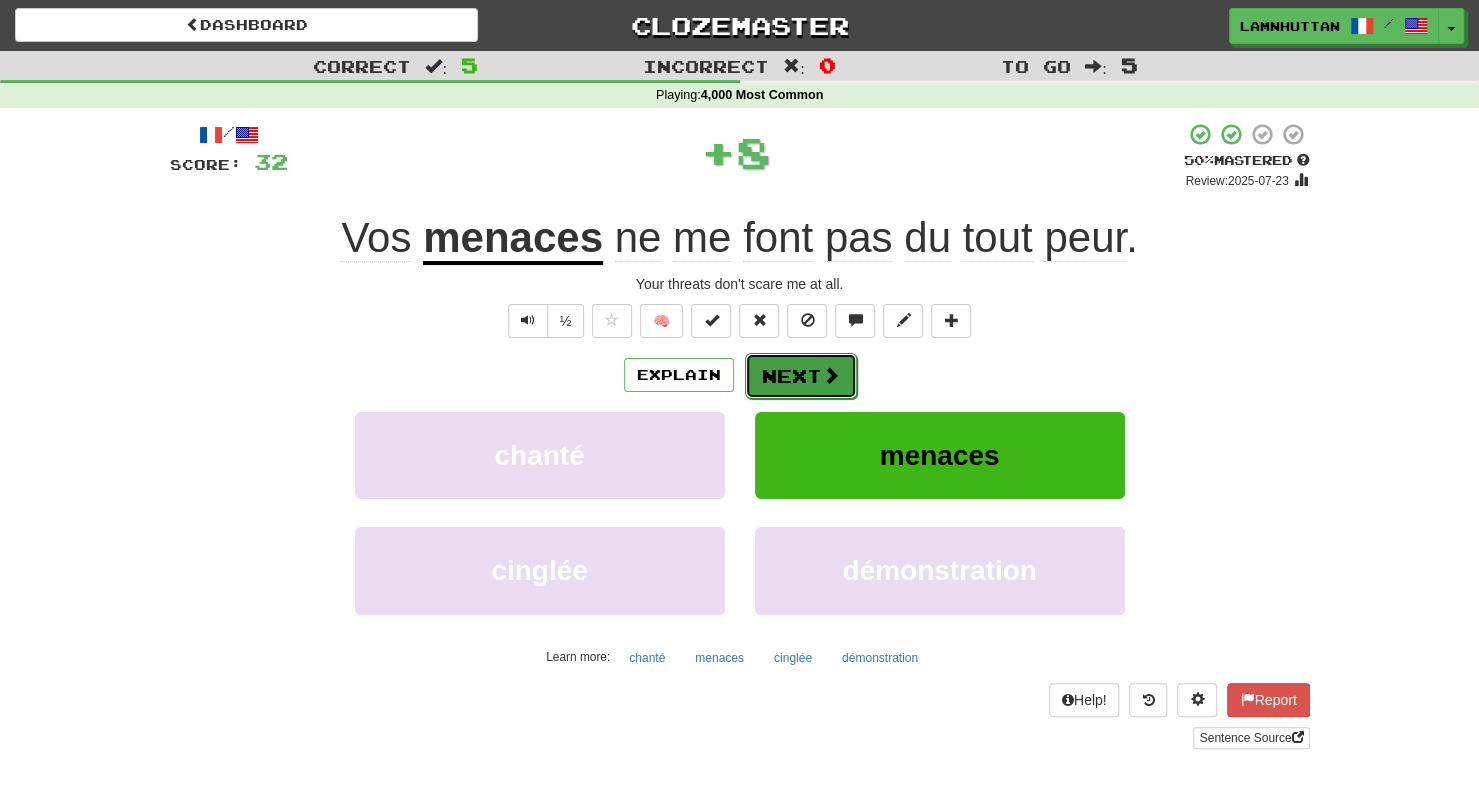click on "Next" at bounding box center [801, 376] 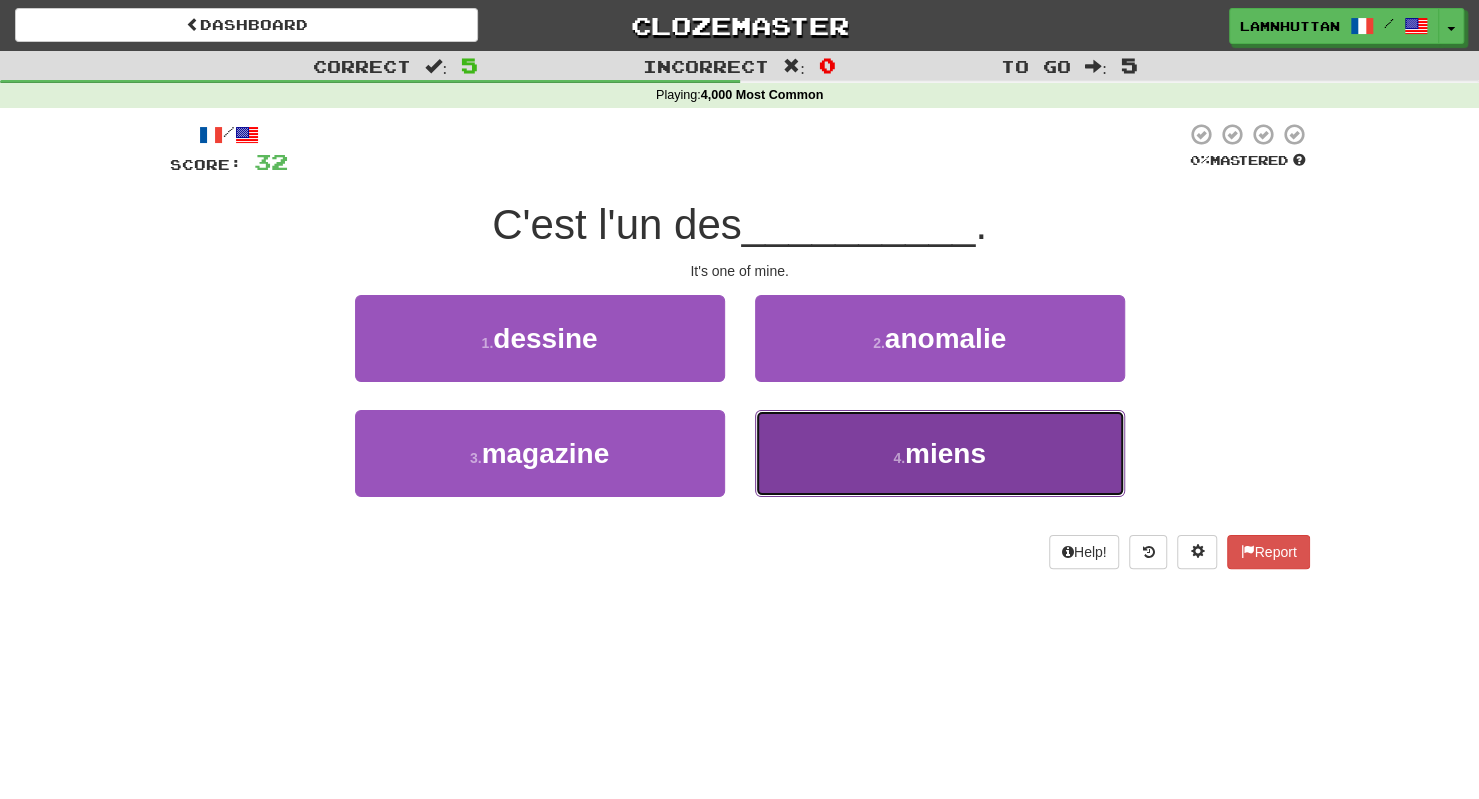 click on "4 .  miens" at bounding box center [940, 453] 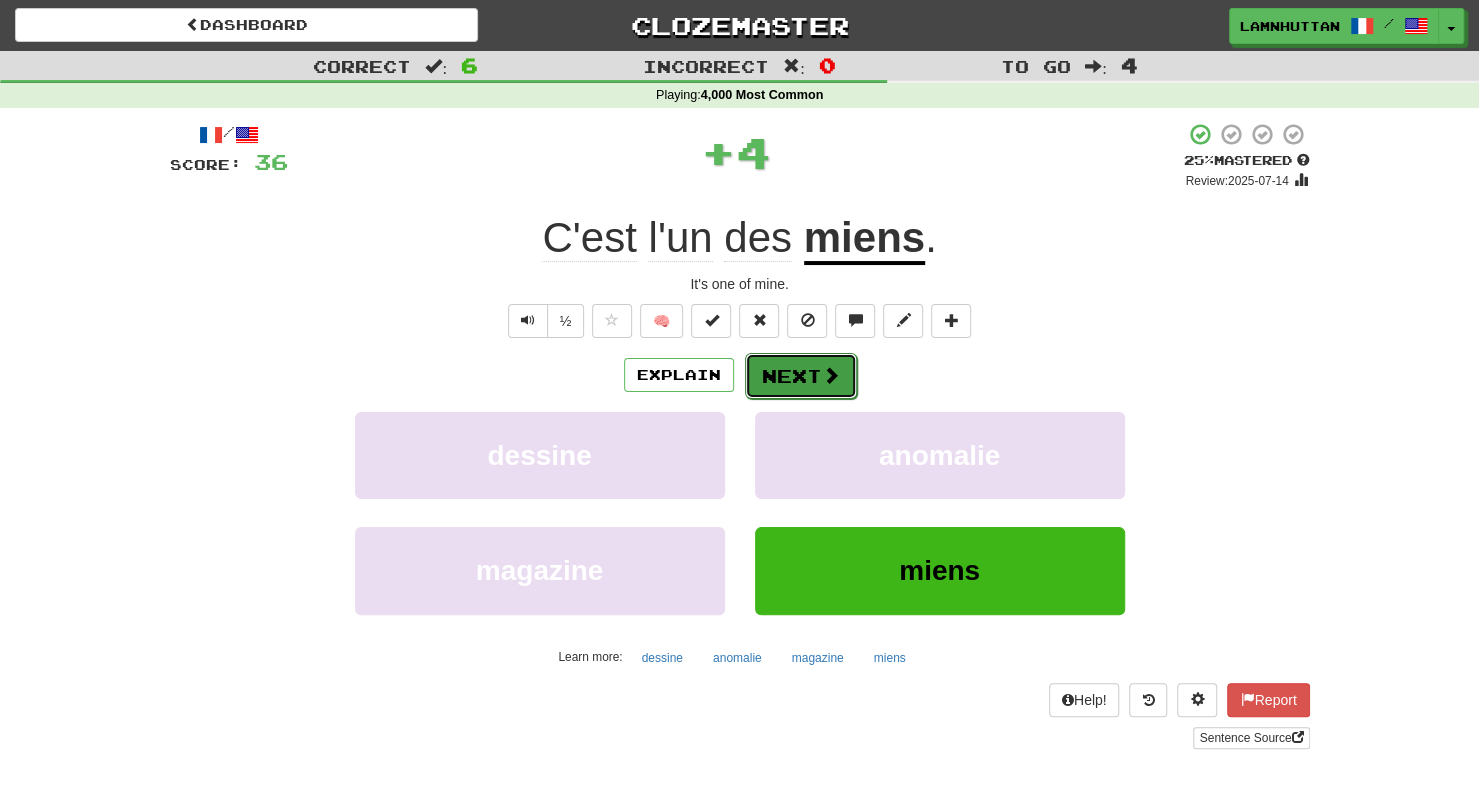 click on "Next" at bounding box center [801, 376] 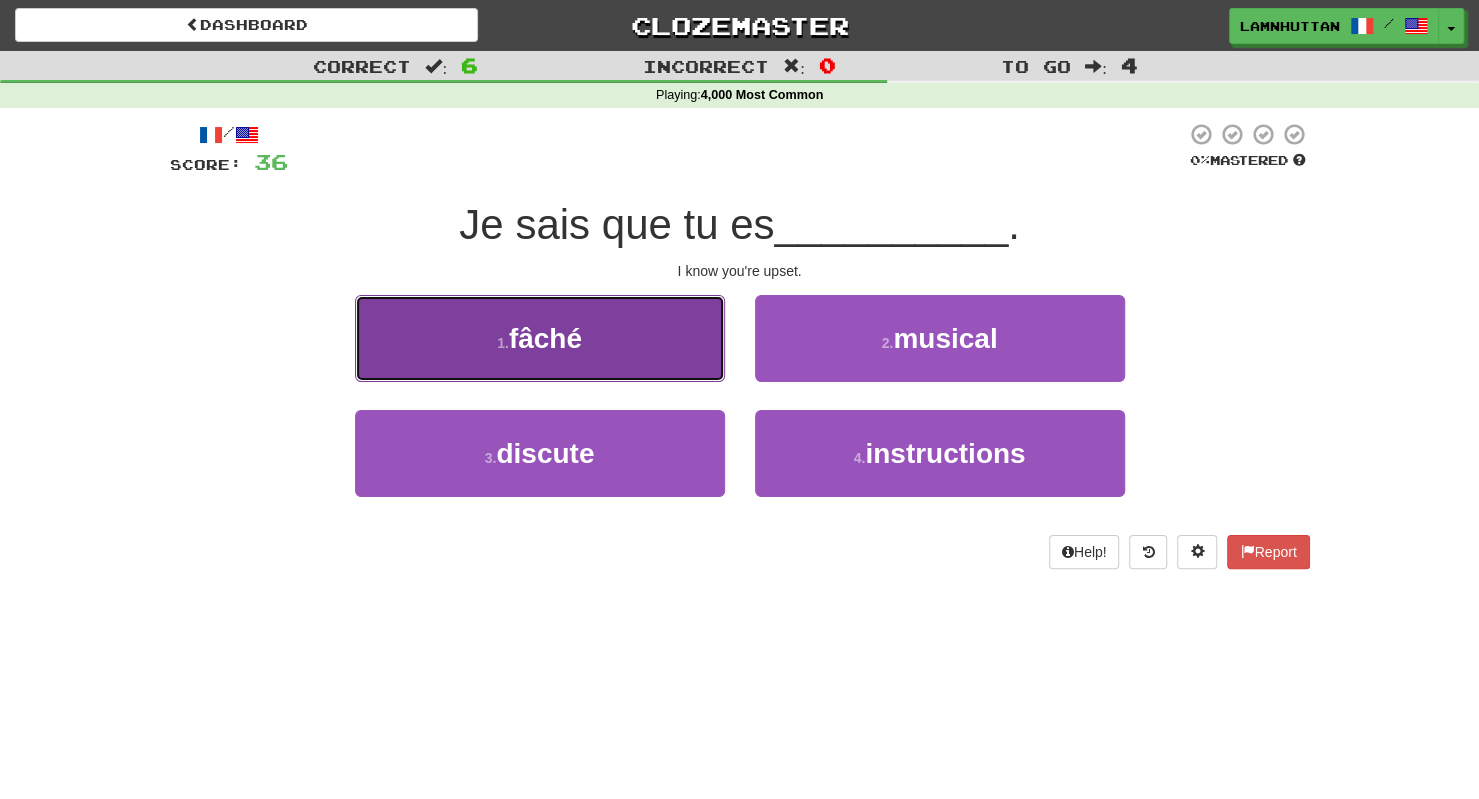 click on "1 .  fâché" at bounding box center (540, 338) 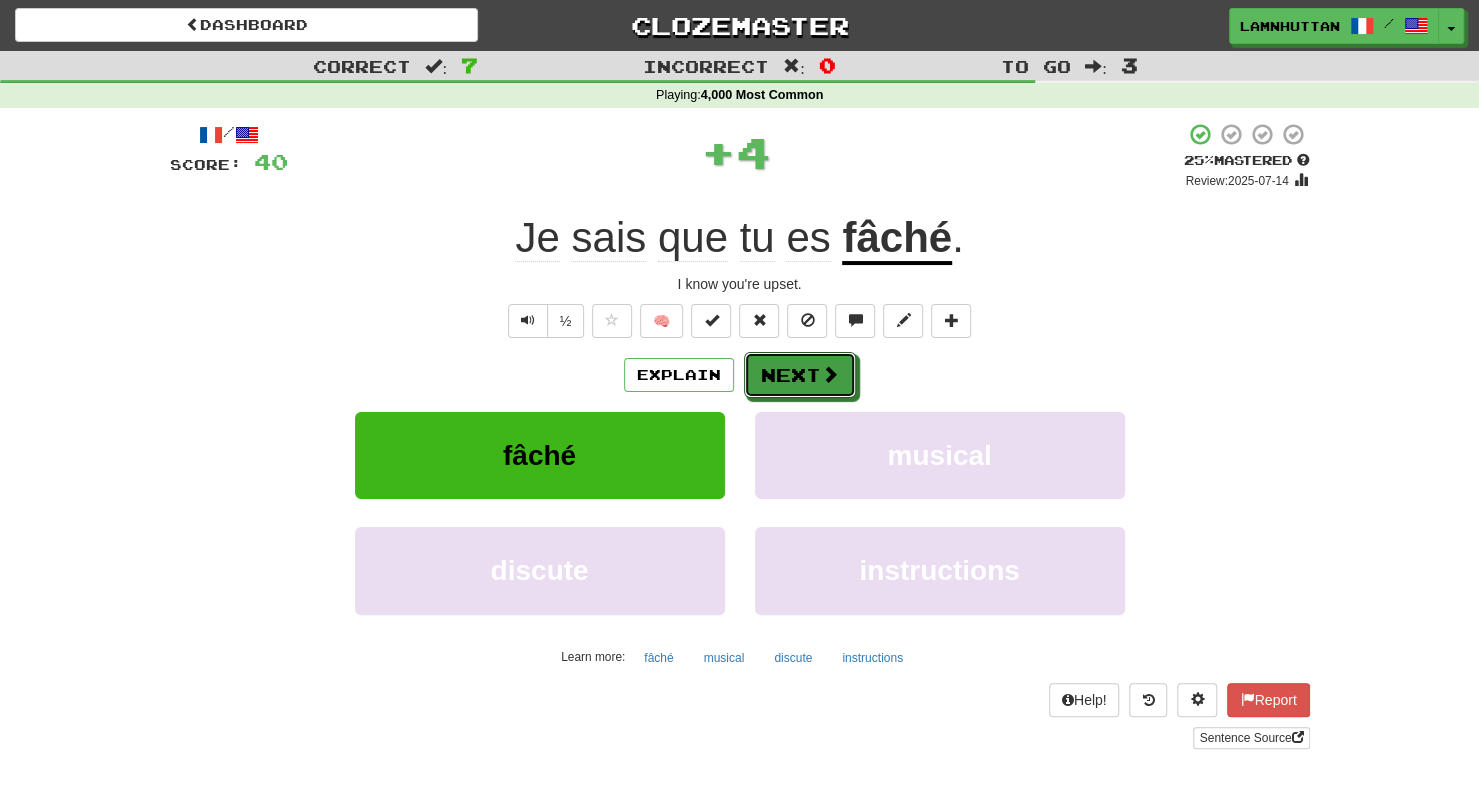 click on "Next" at bounding box center [800, 375] 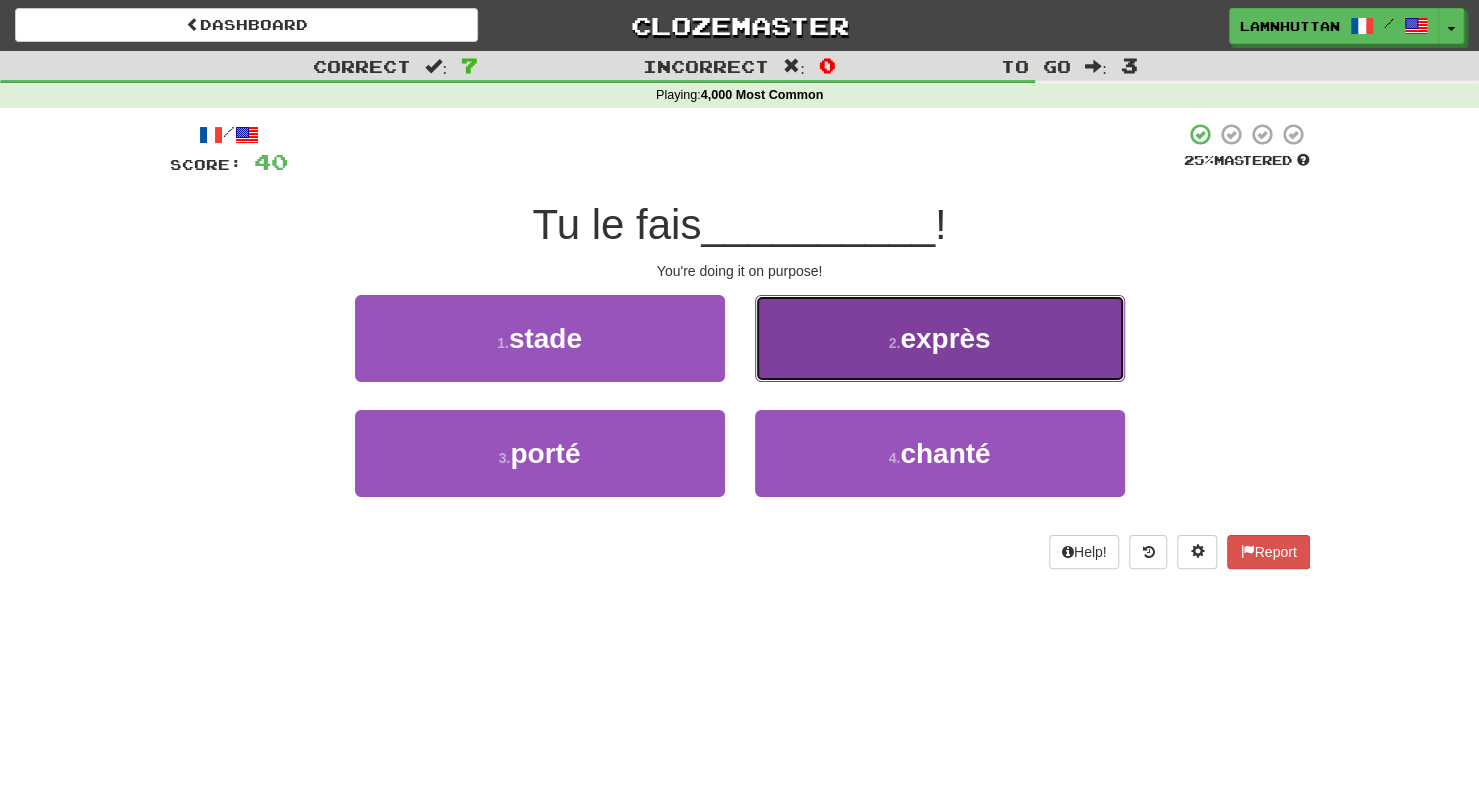 click on "2 .  exprès" at bounding box center [940, 338] 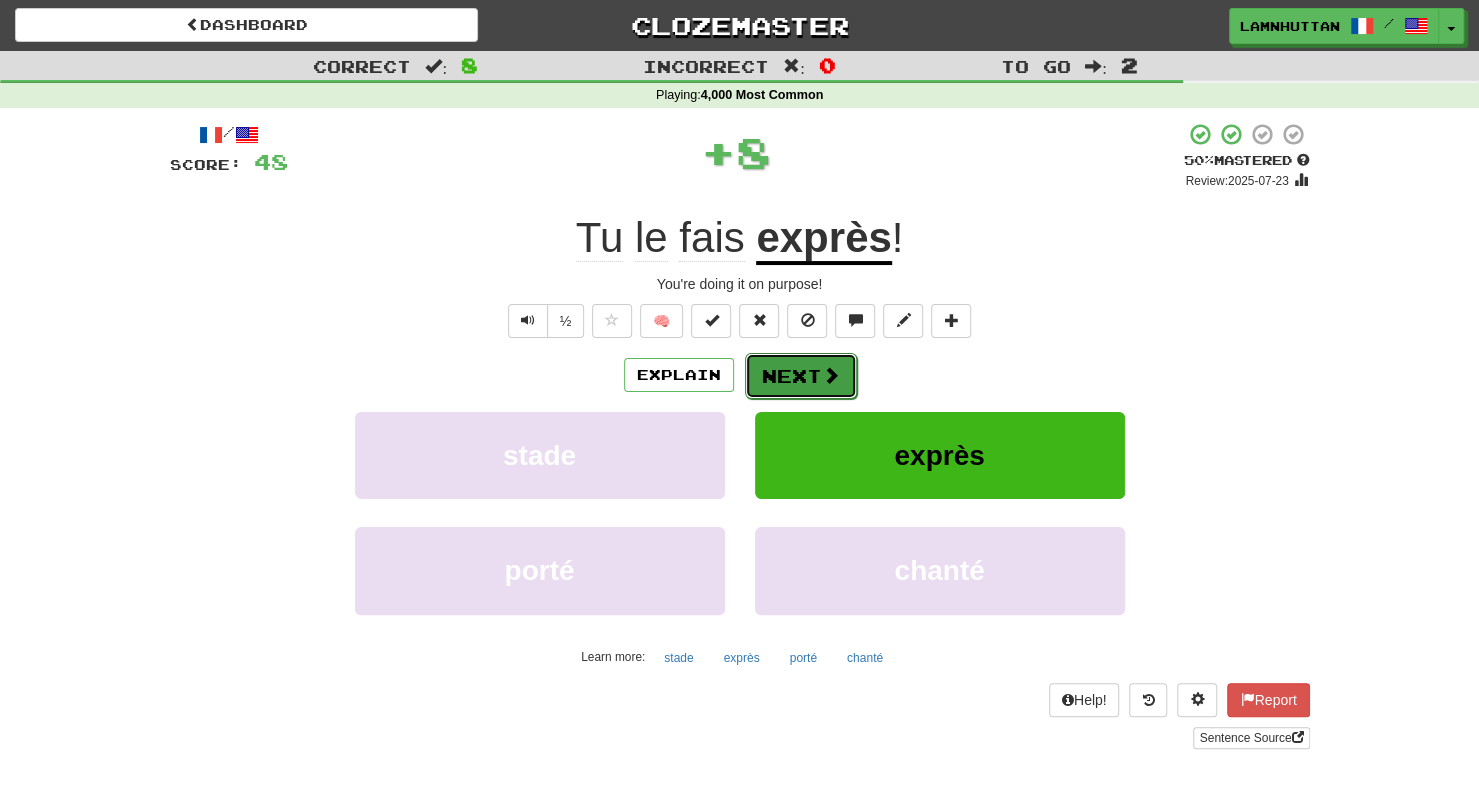 click on "Next" at bounding box center [801, 376] 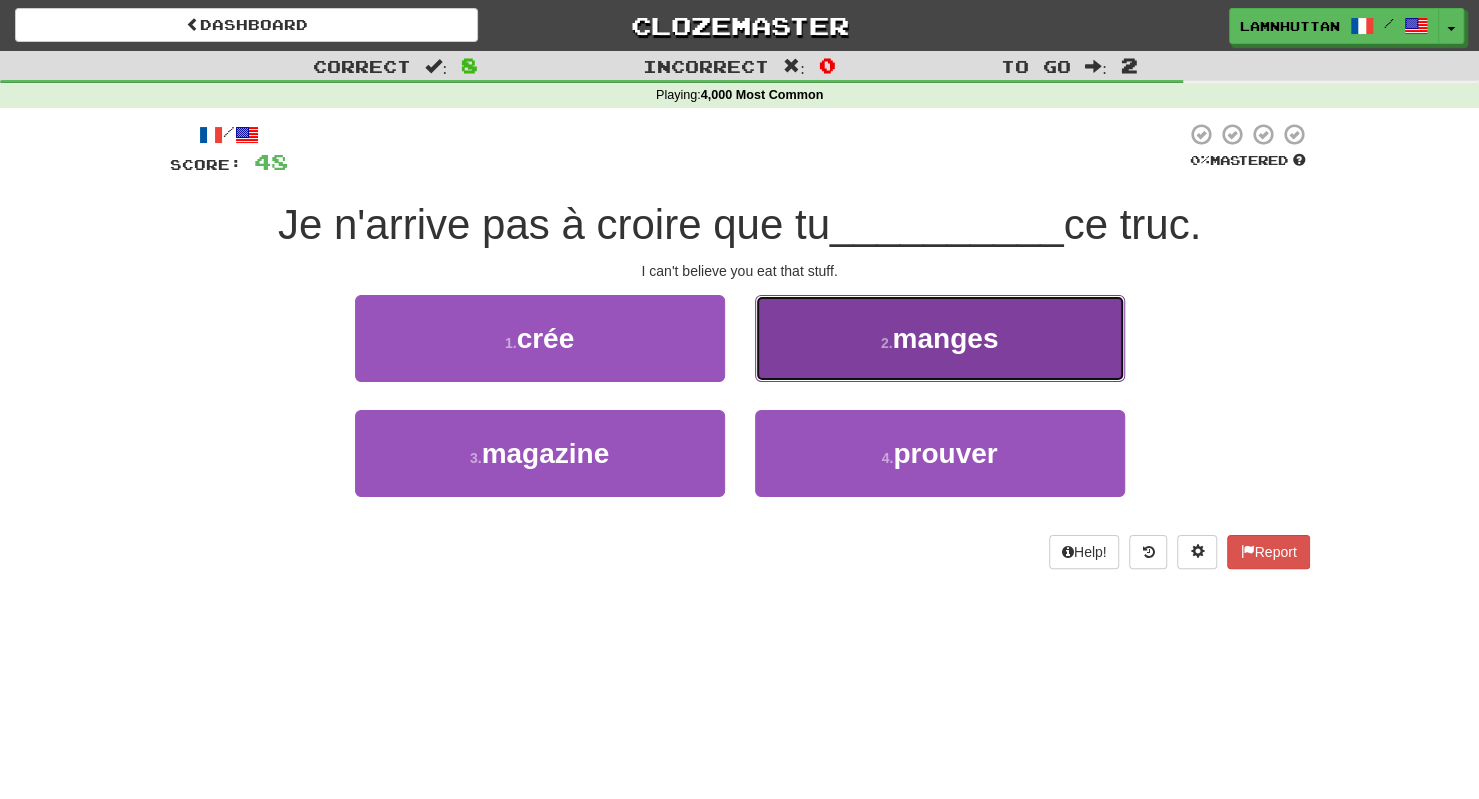 click on "2 .  manges" at bounding box center (940, 338) 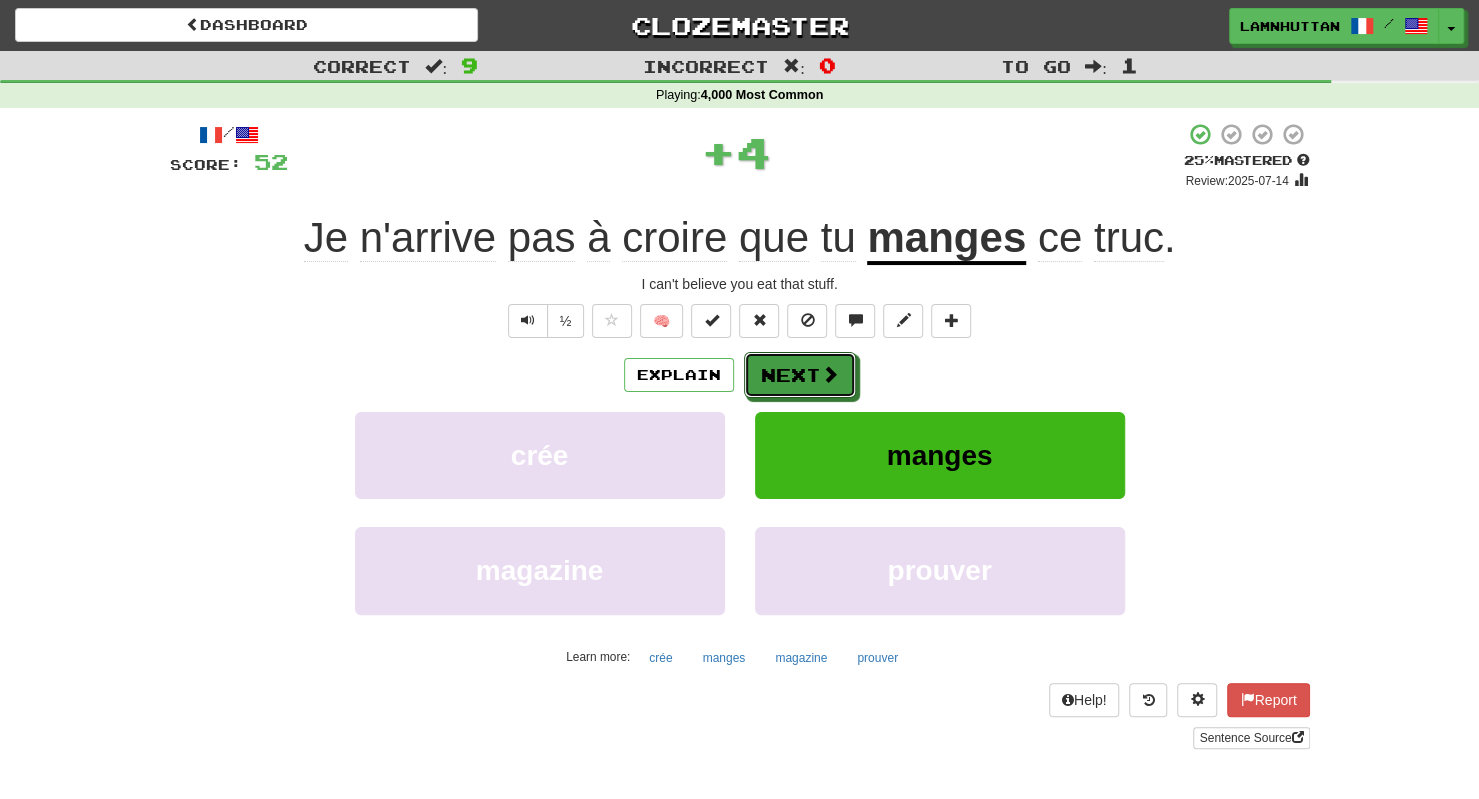 click on "Next" at bounding box center (800, 375) 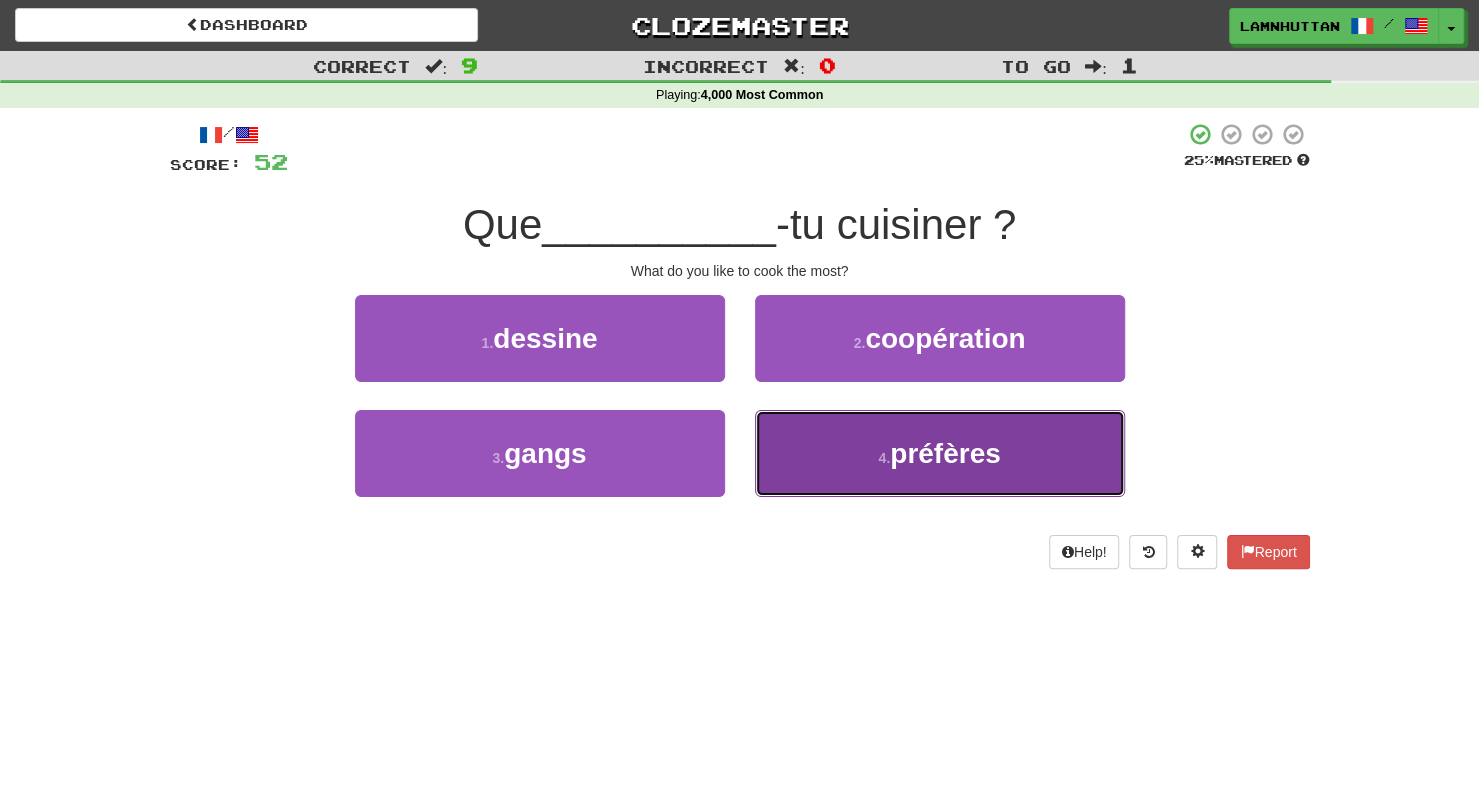 click on "4 .  préfères" at bounding box center [940, 453] 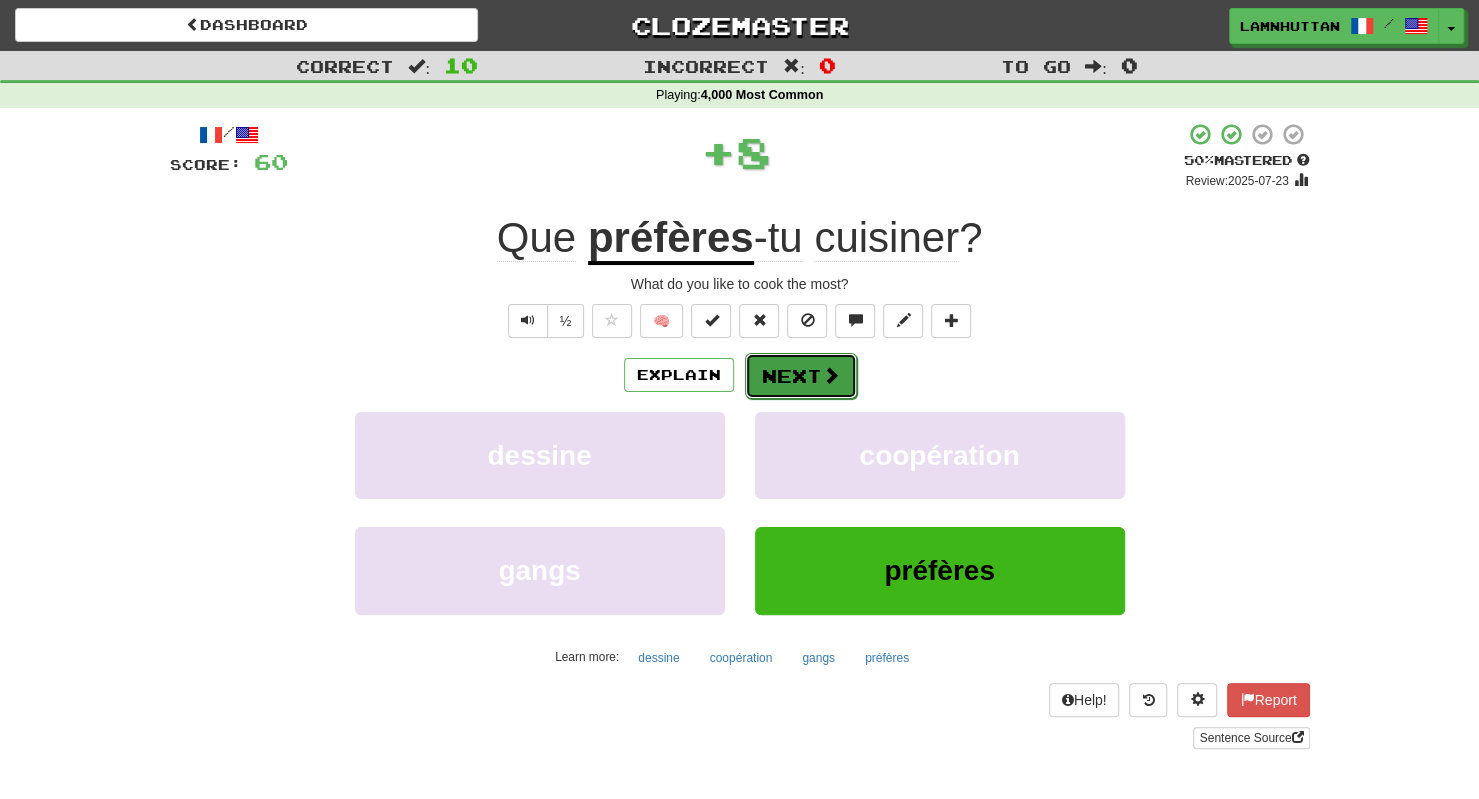 click on "Next" at bounding box center [801, 376] 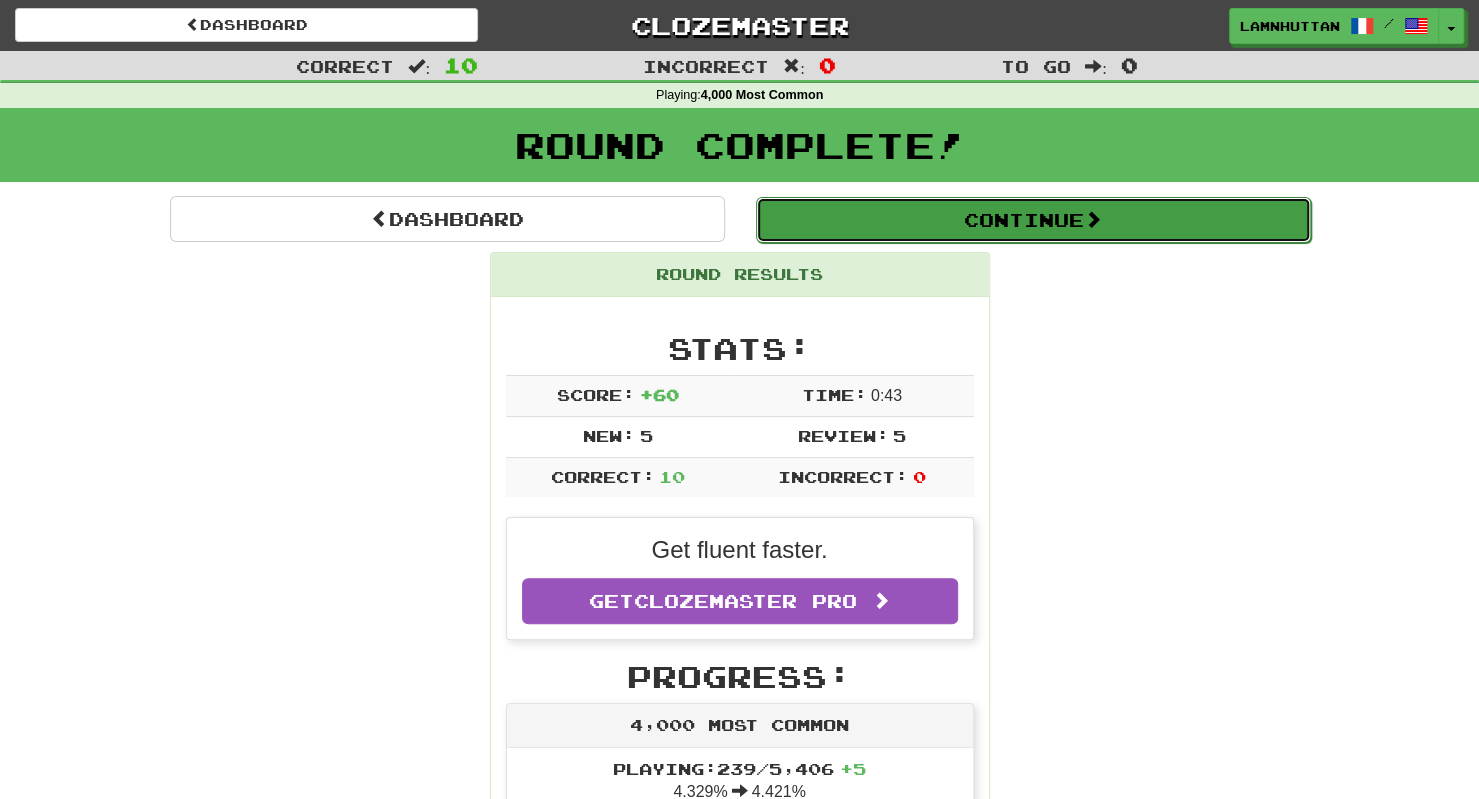 click on "Continue" at bounding box center (1033, 220) 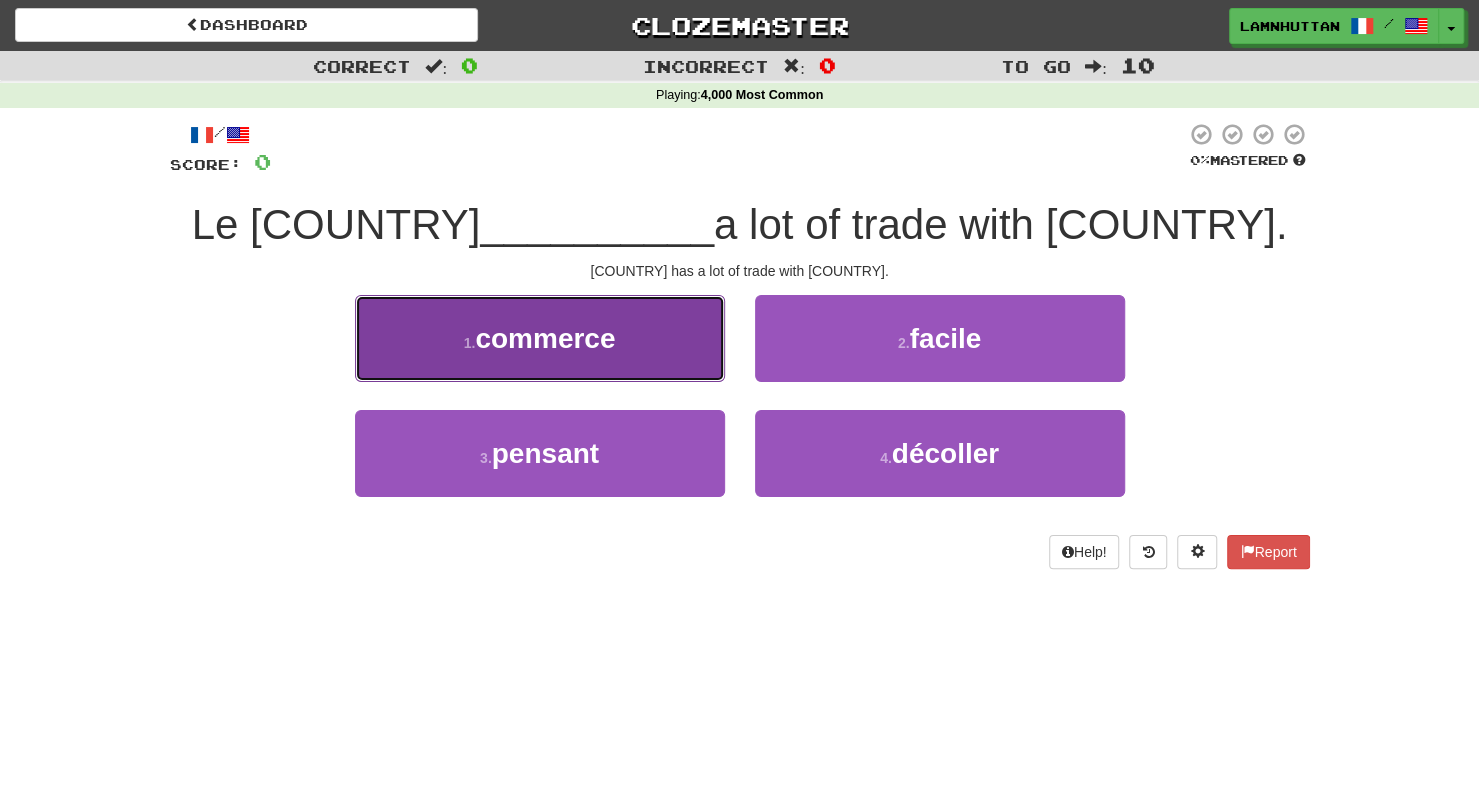click on "1 .  commerce" at bounding box center (540, 338) 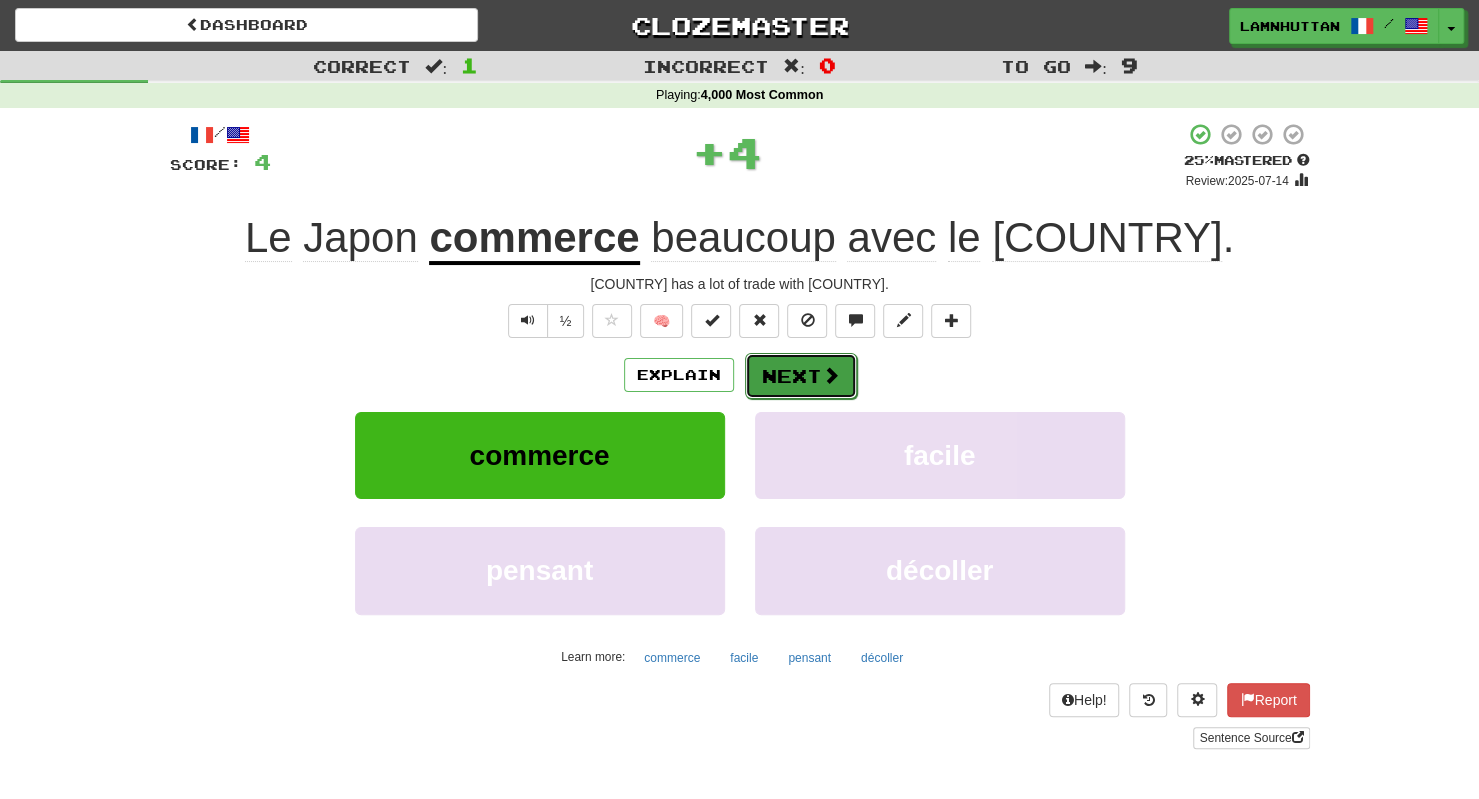 click on "Next" at bounding box center (801, 376) 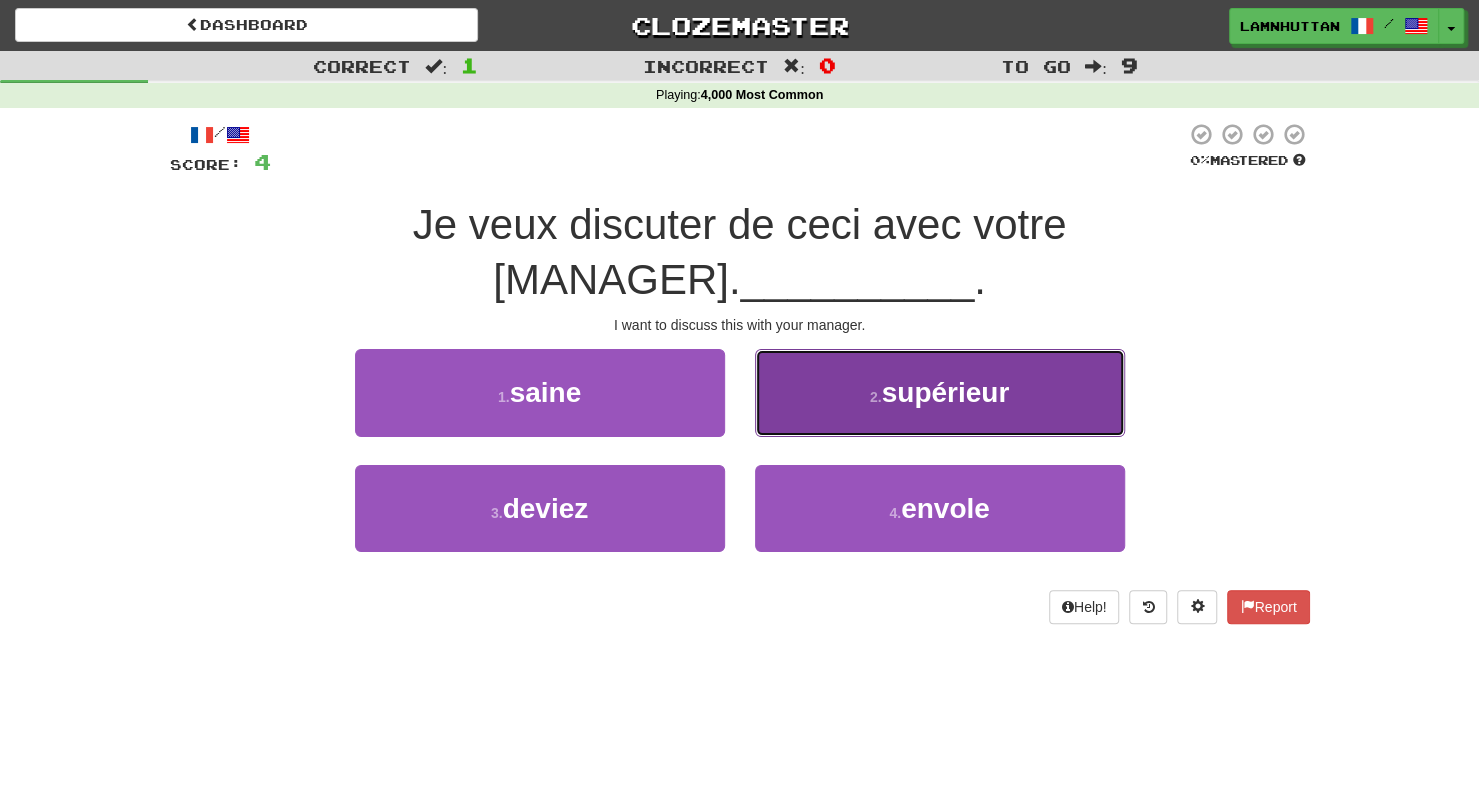 drag, startPoint x: 891, startPoint y: 354, endPoint x: 821, endPoint y: 366, distance: 71.021126 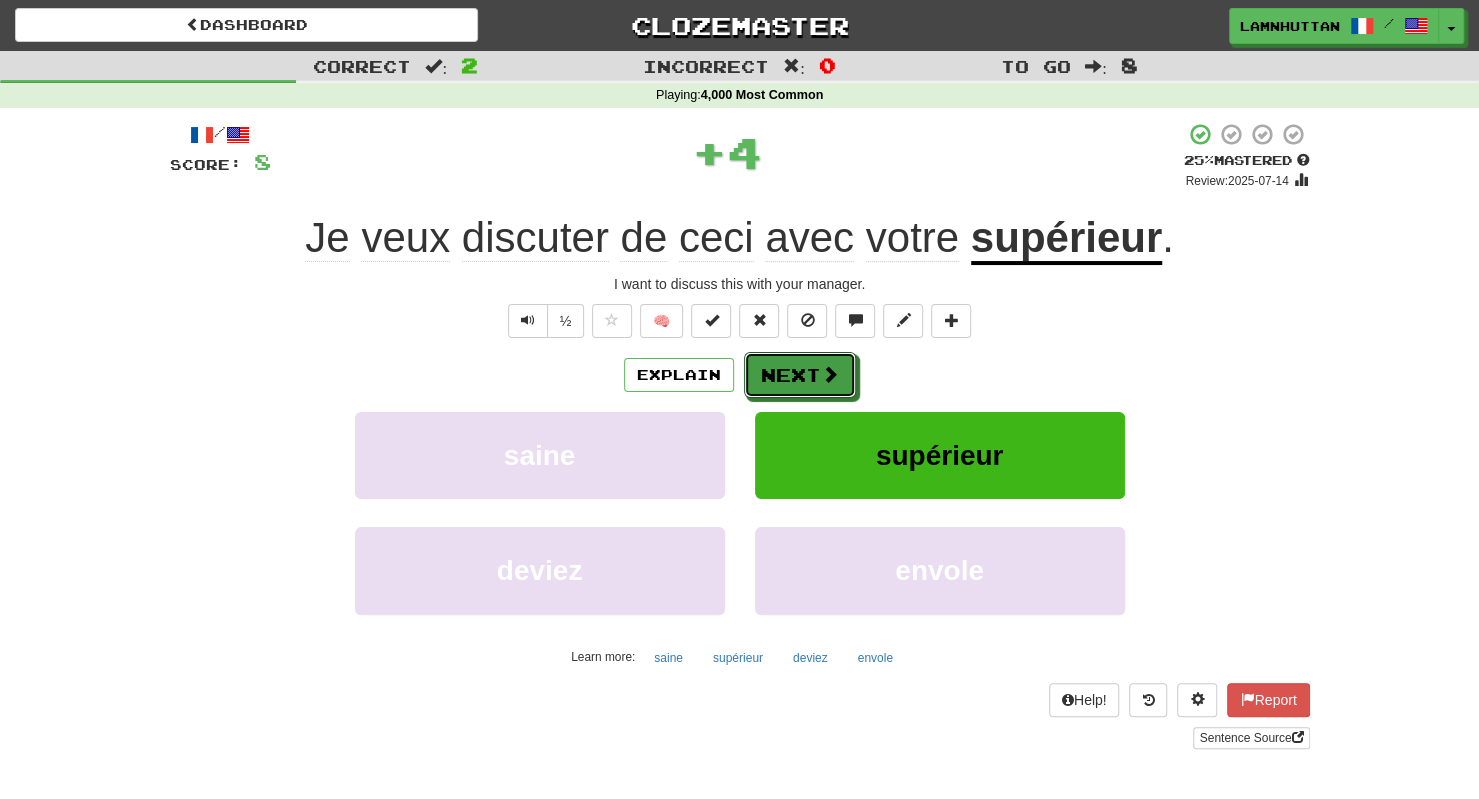 click at bounding box center (830, 374) 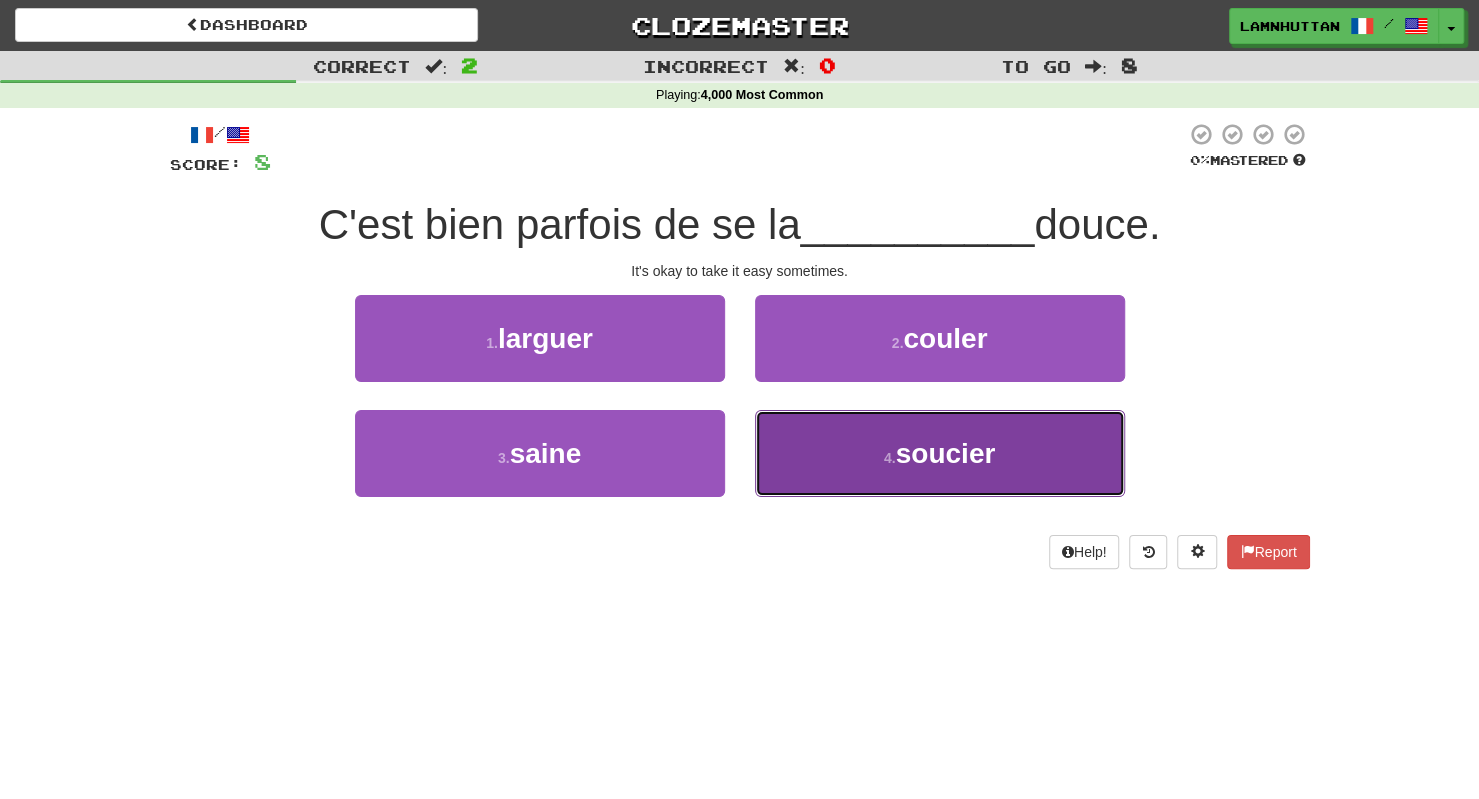 click on "4 .  soucier" at bounding box center [940, 453] 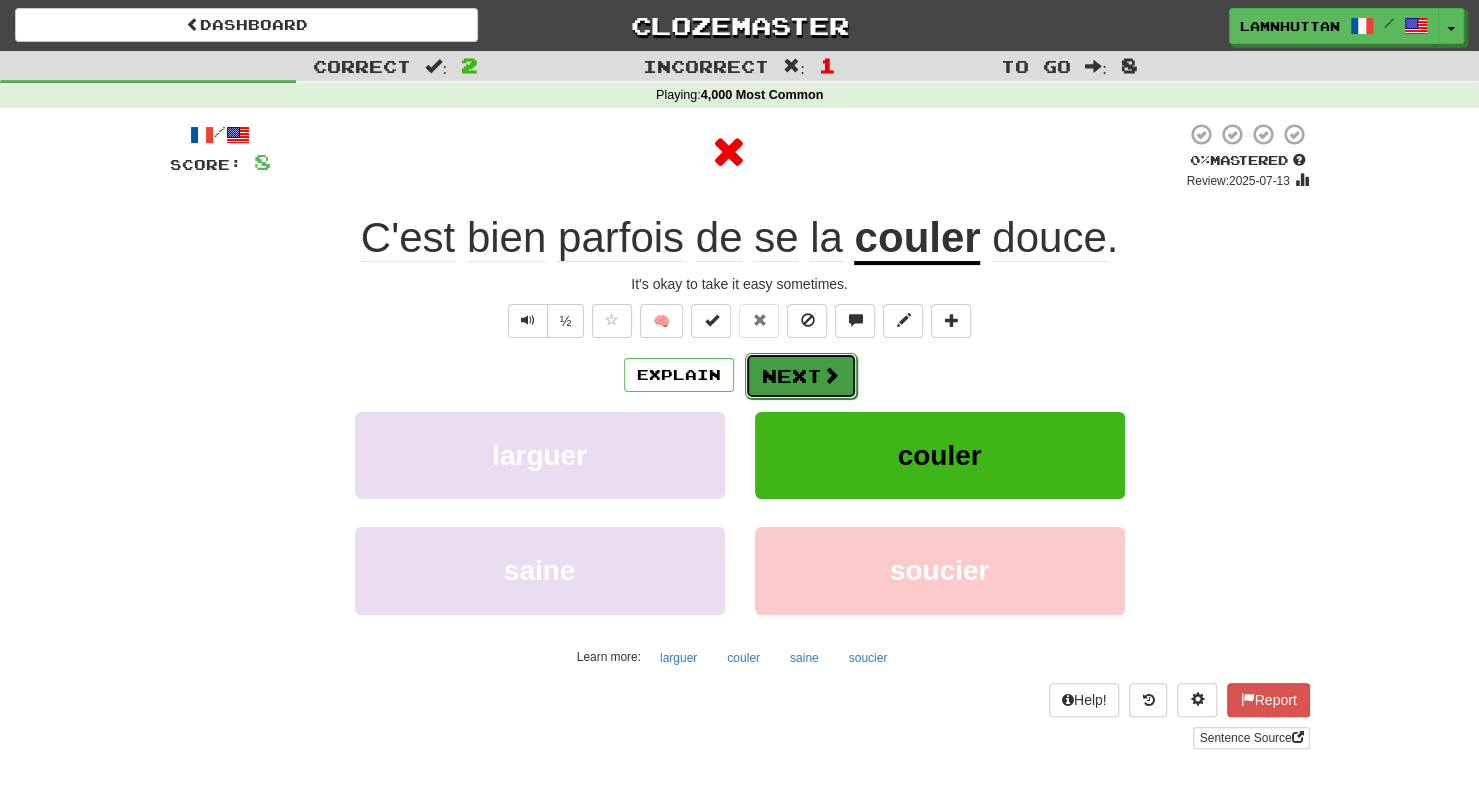 click on "Next" at bounding box center [801, 376] 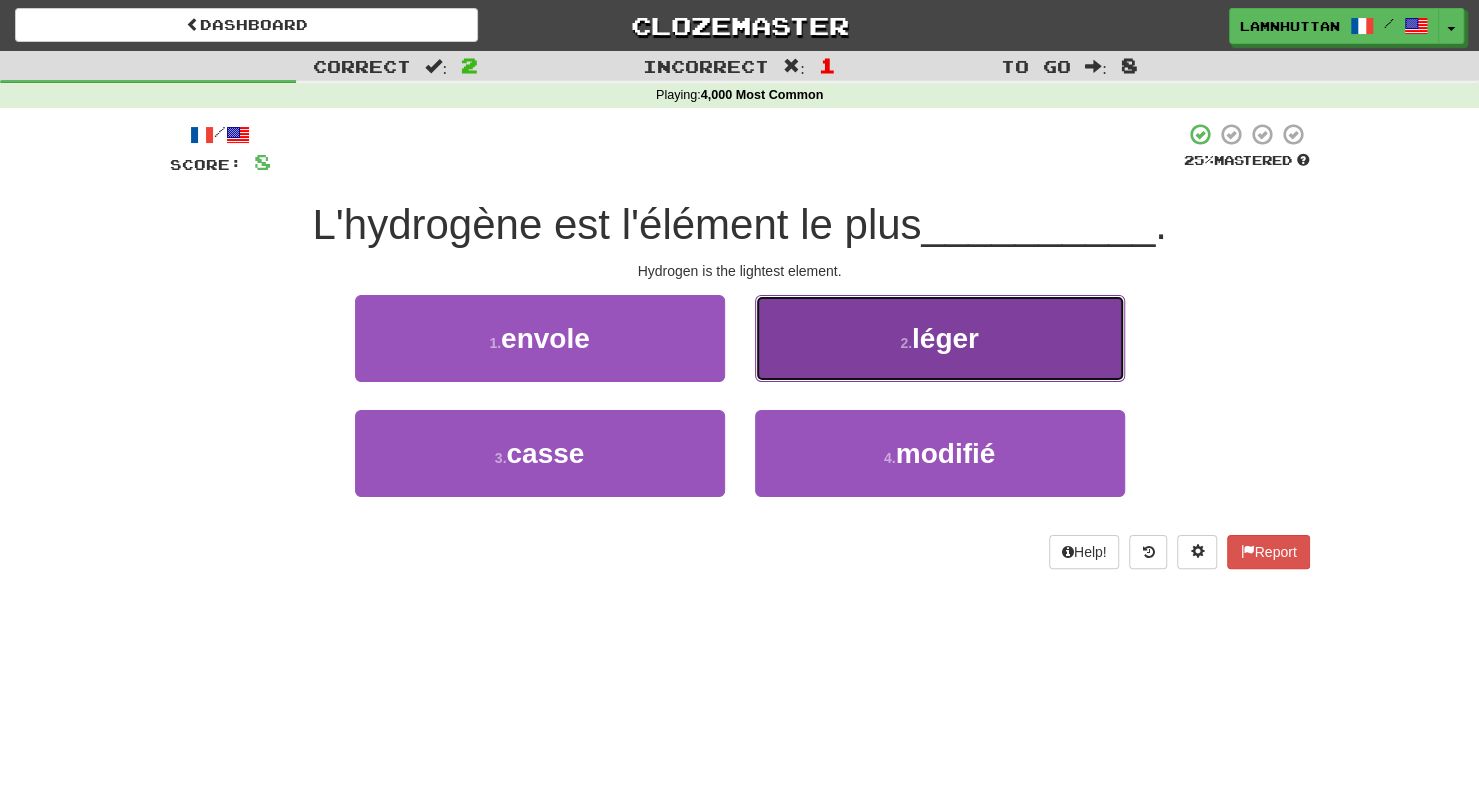 click on "2 .  léger" at bounding box center [940, 338] 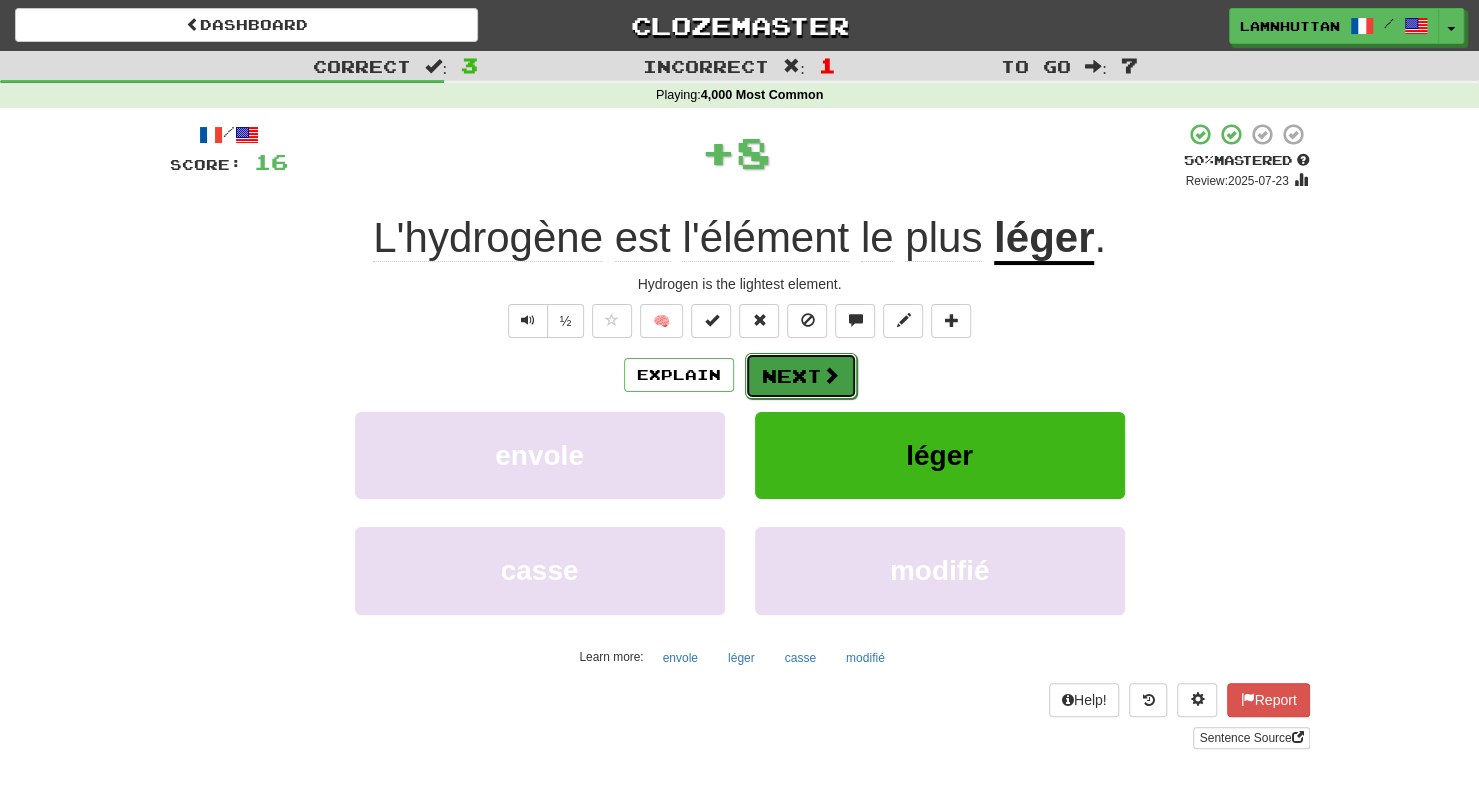 click on "Next" at bounding box center (801, 376) 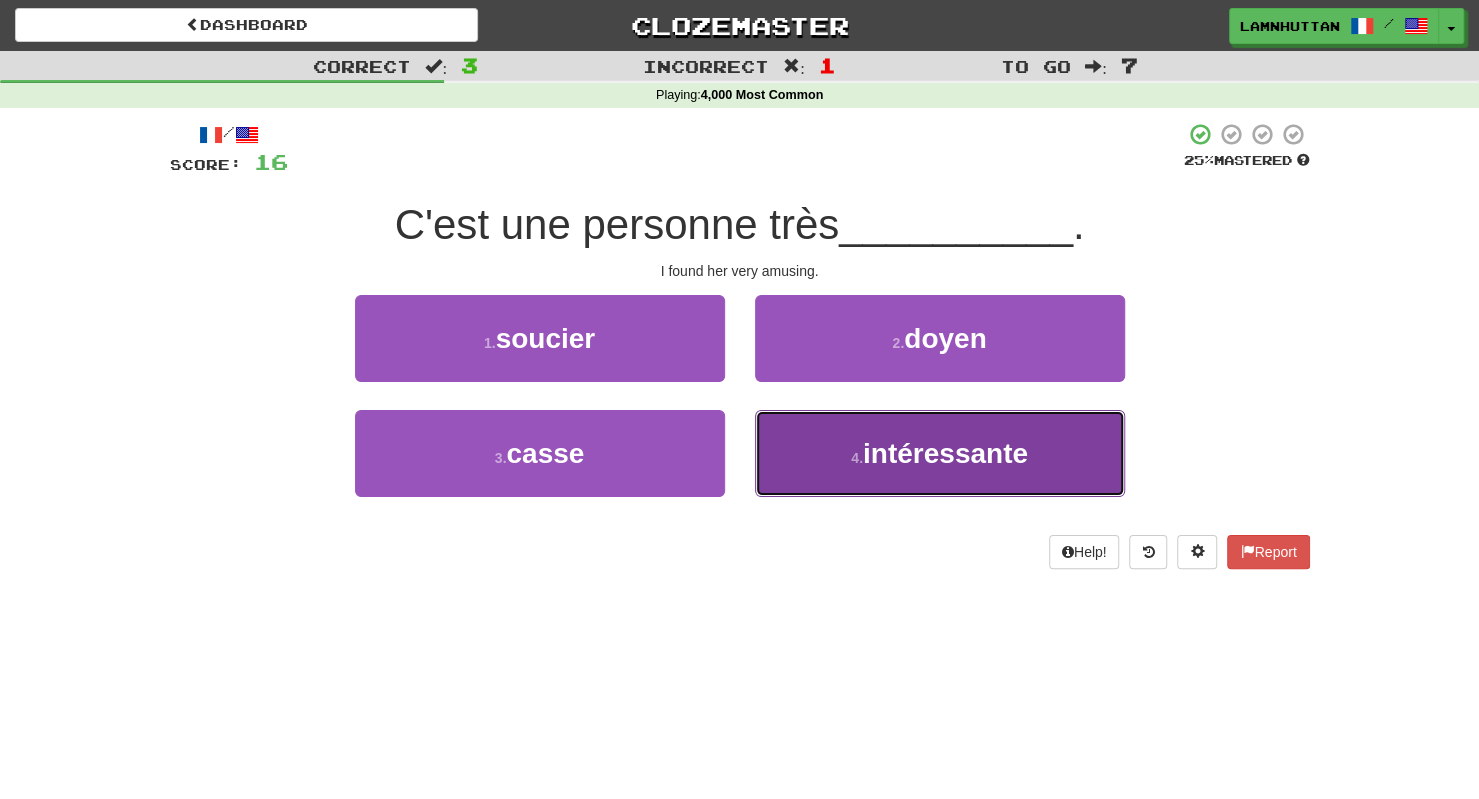 click on "4 .  intéressante" at bounding box center (940, 453) 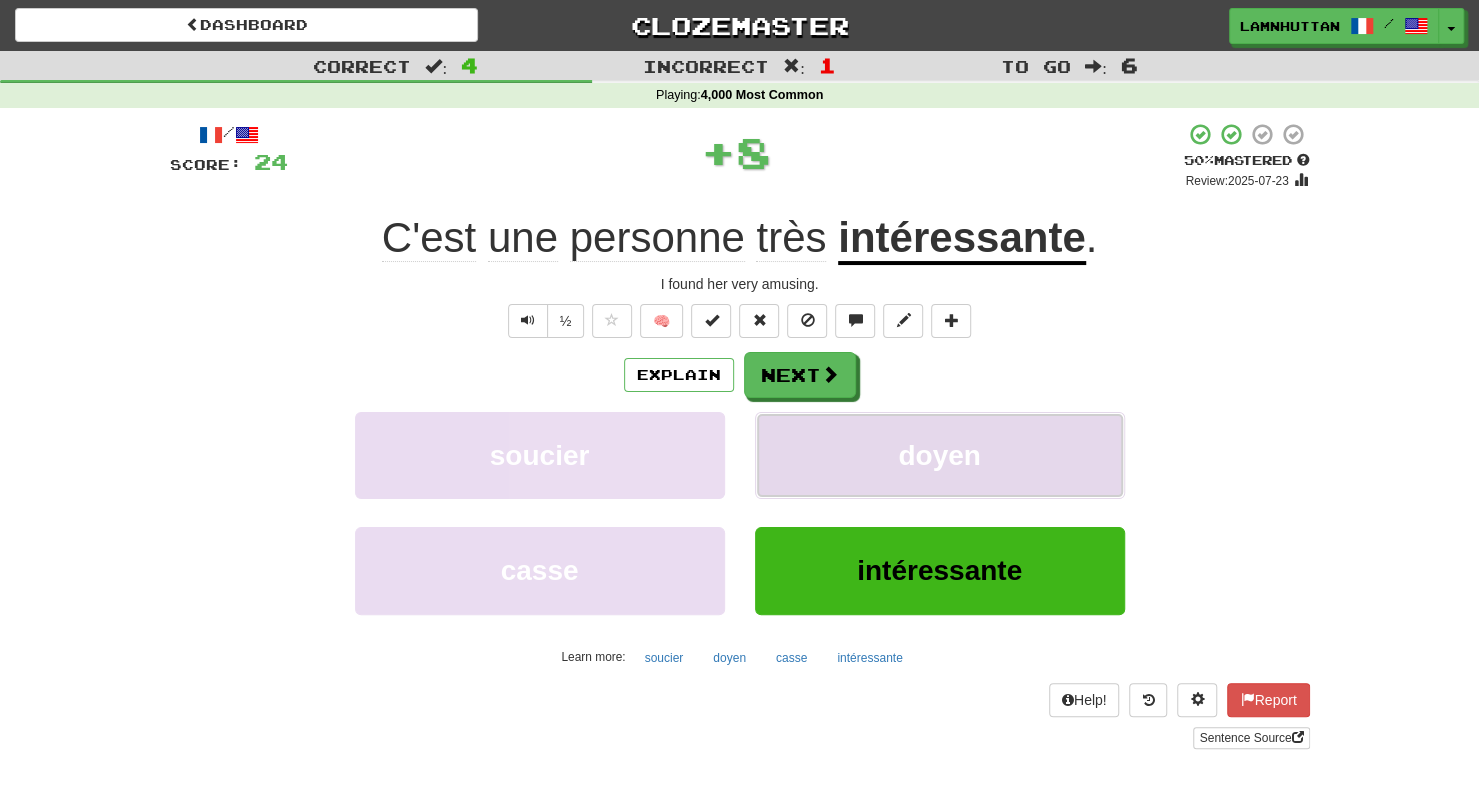 click on "doyen" at bounding box center (940, 455) 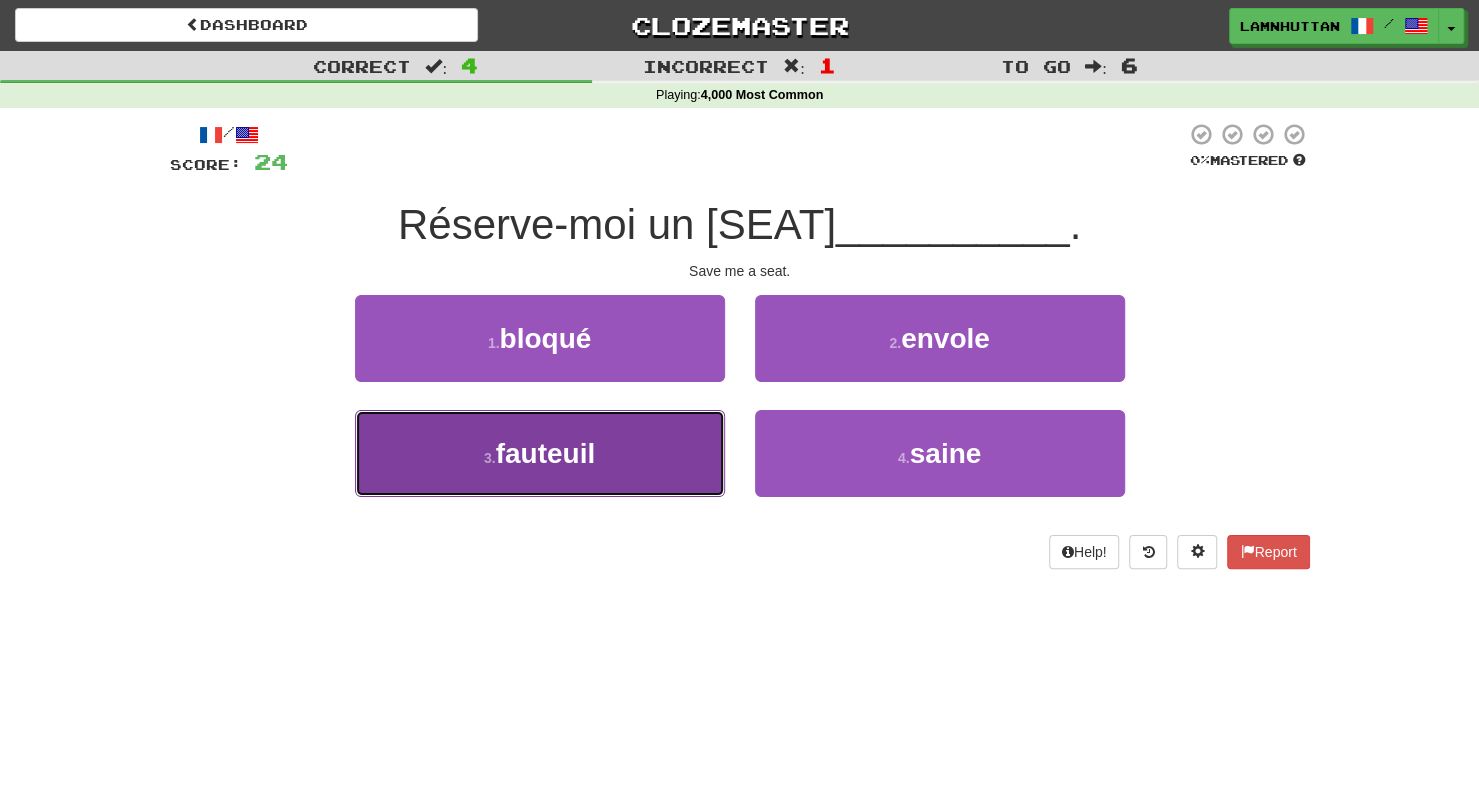 click on "3 .  fauteuil" at bounding box center [540, 453] 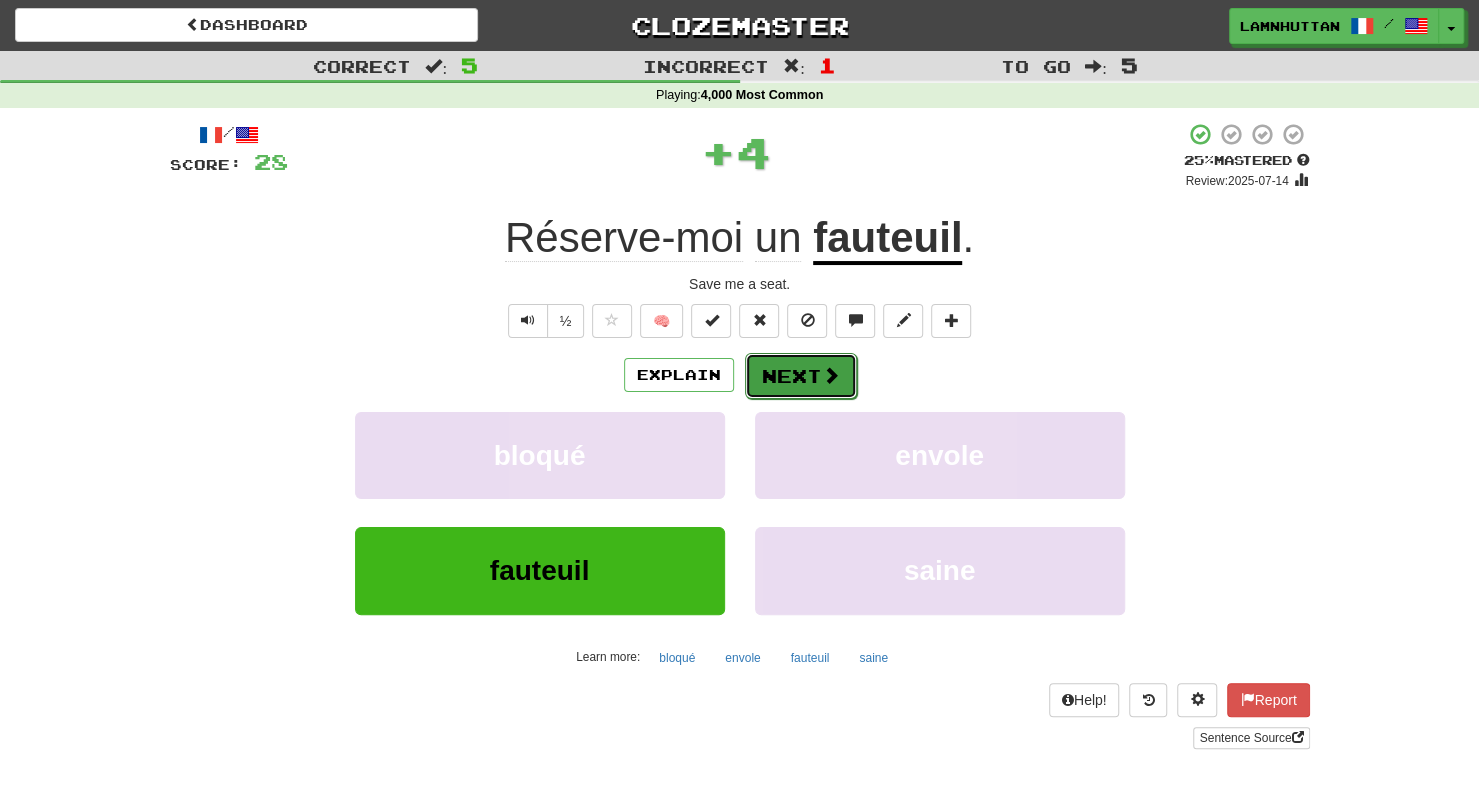 click on "Next" at bounding box center [801, 376] 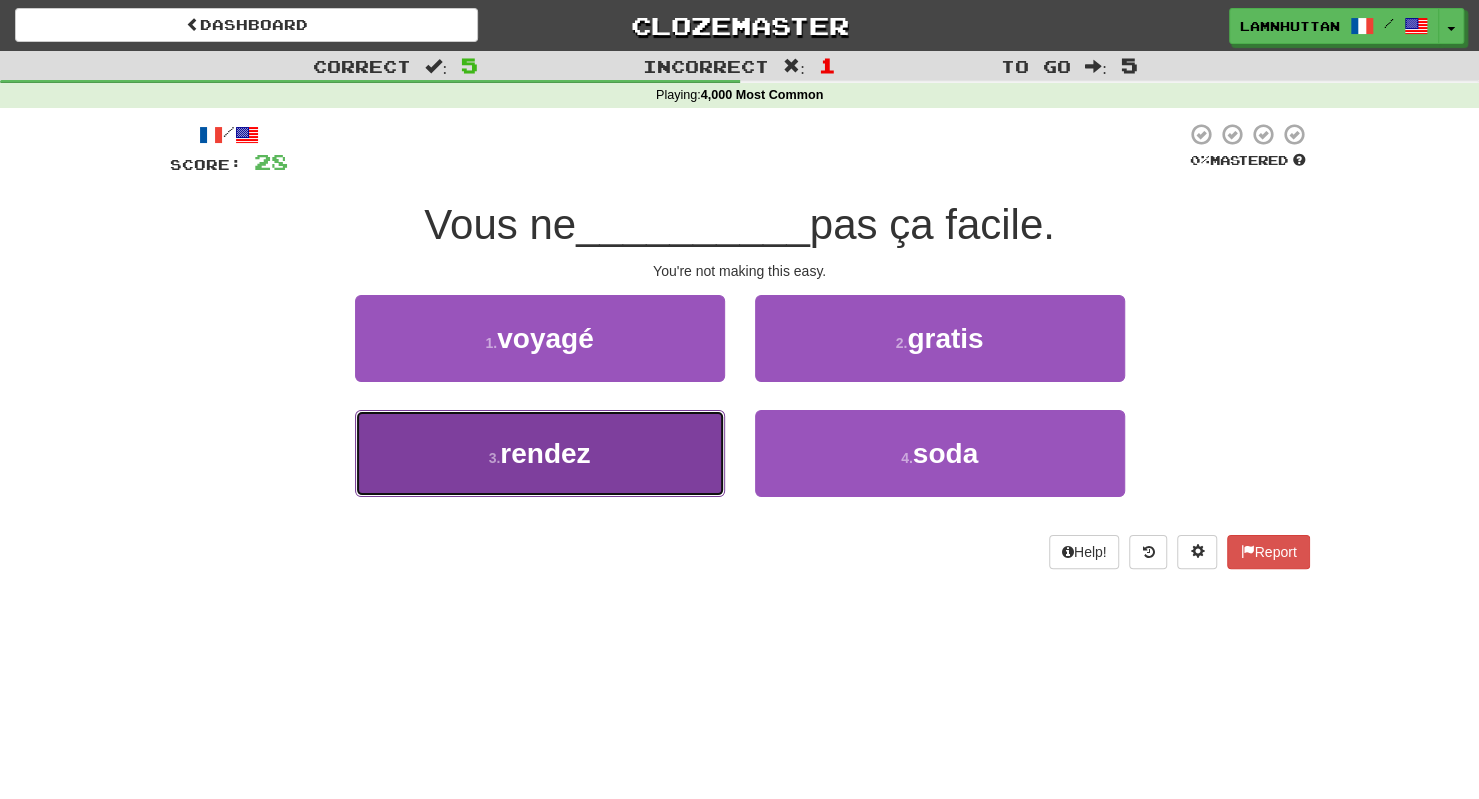click on "3 .  rendez" at bounding box center [540, 453] 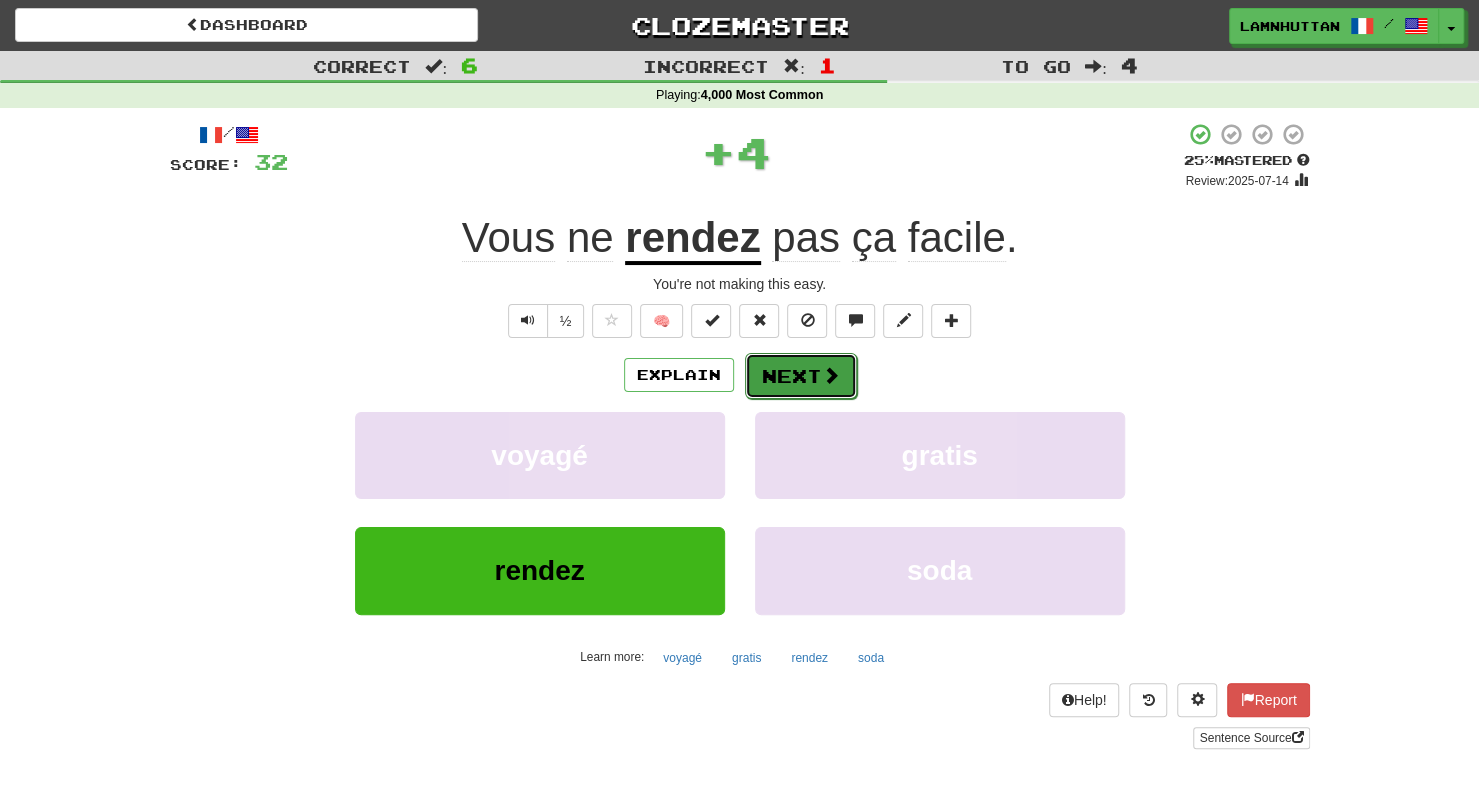 click on "Next" at bounding box center [801, 376] 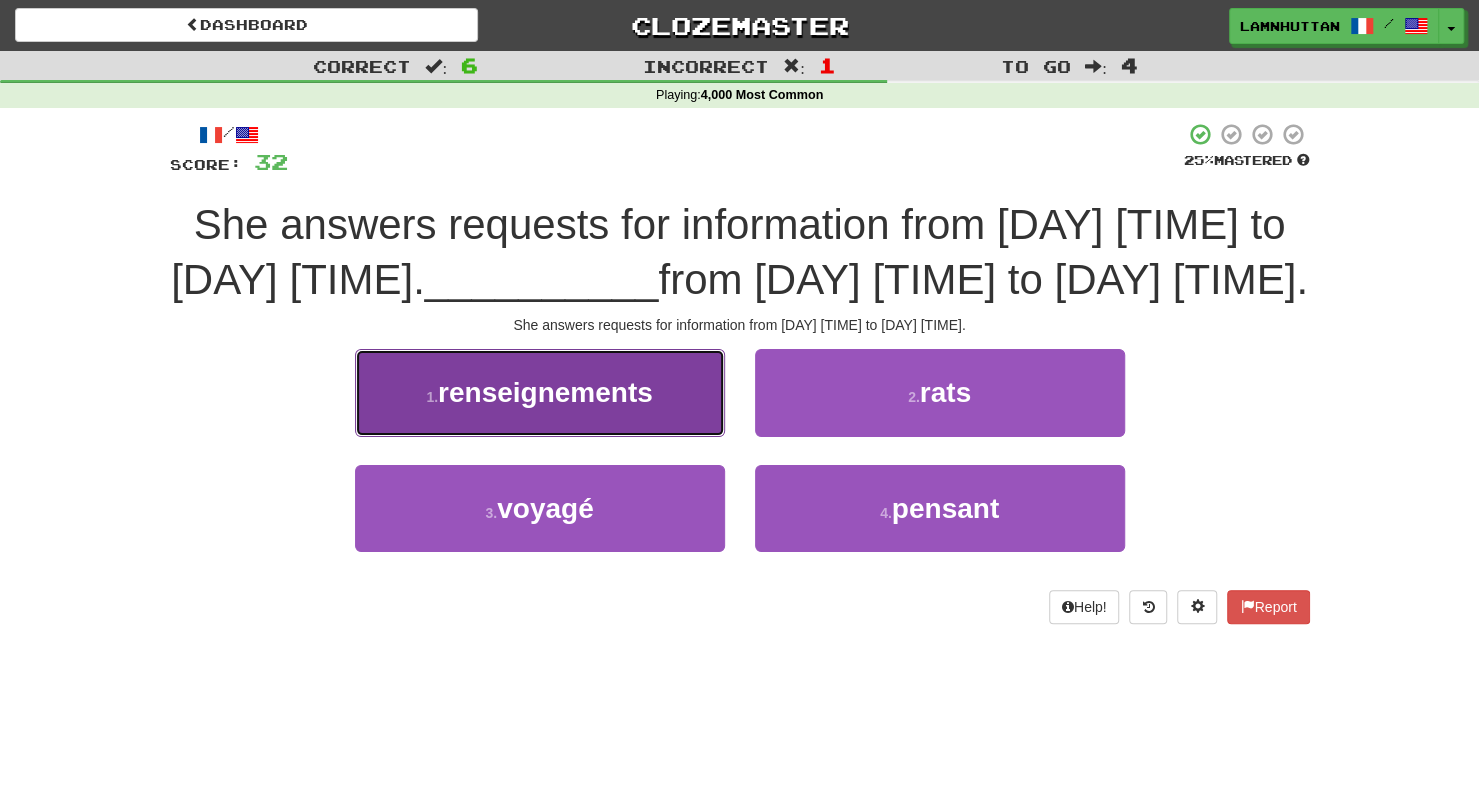 click on "1 .  renseignements" at bounding box center [540, 392] 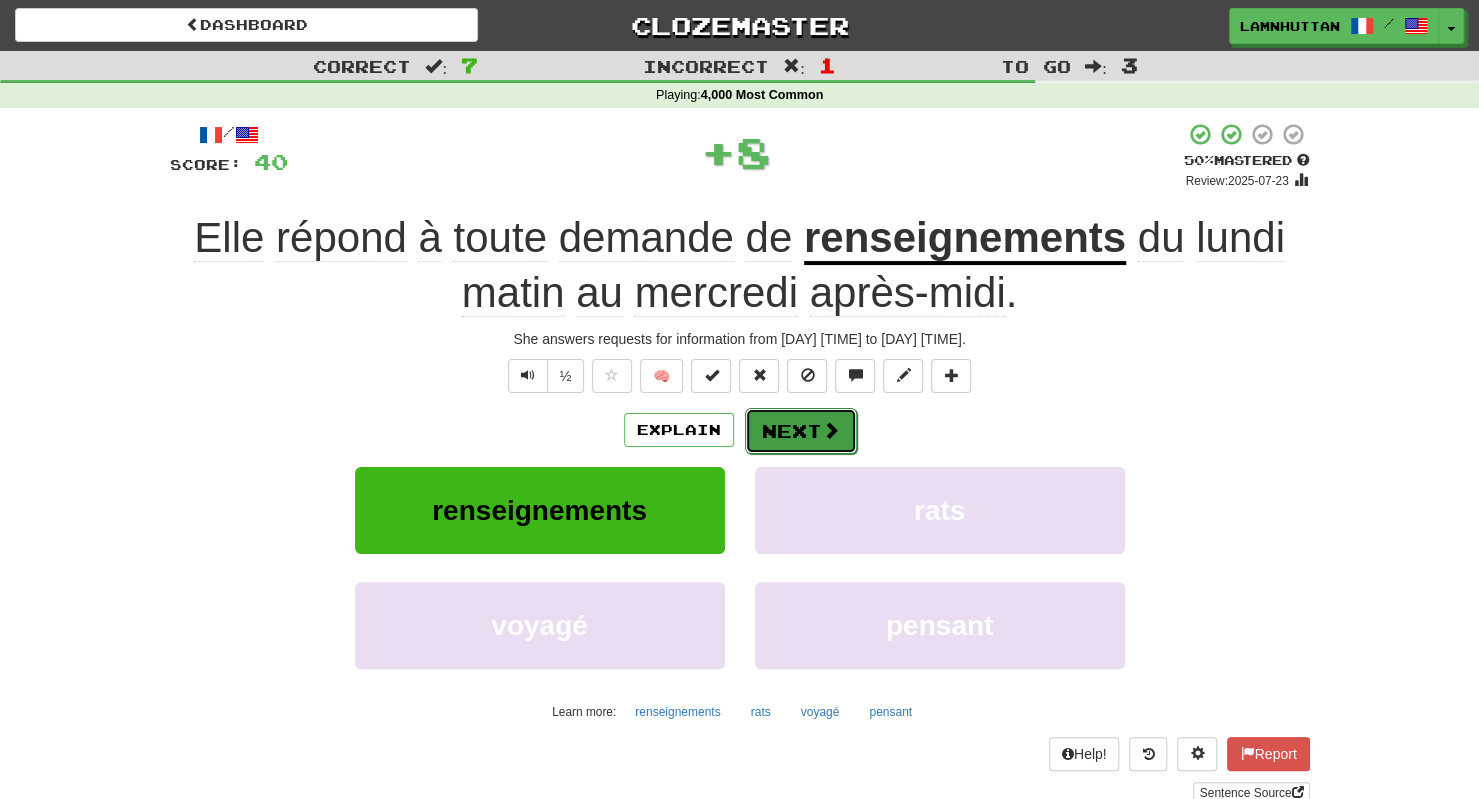click on "Next" at bounding box center [801, 431] 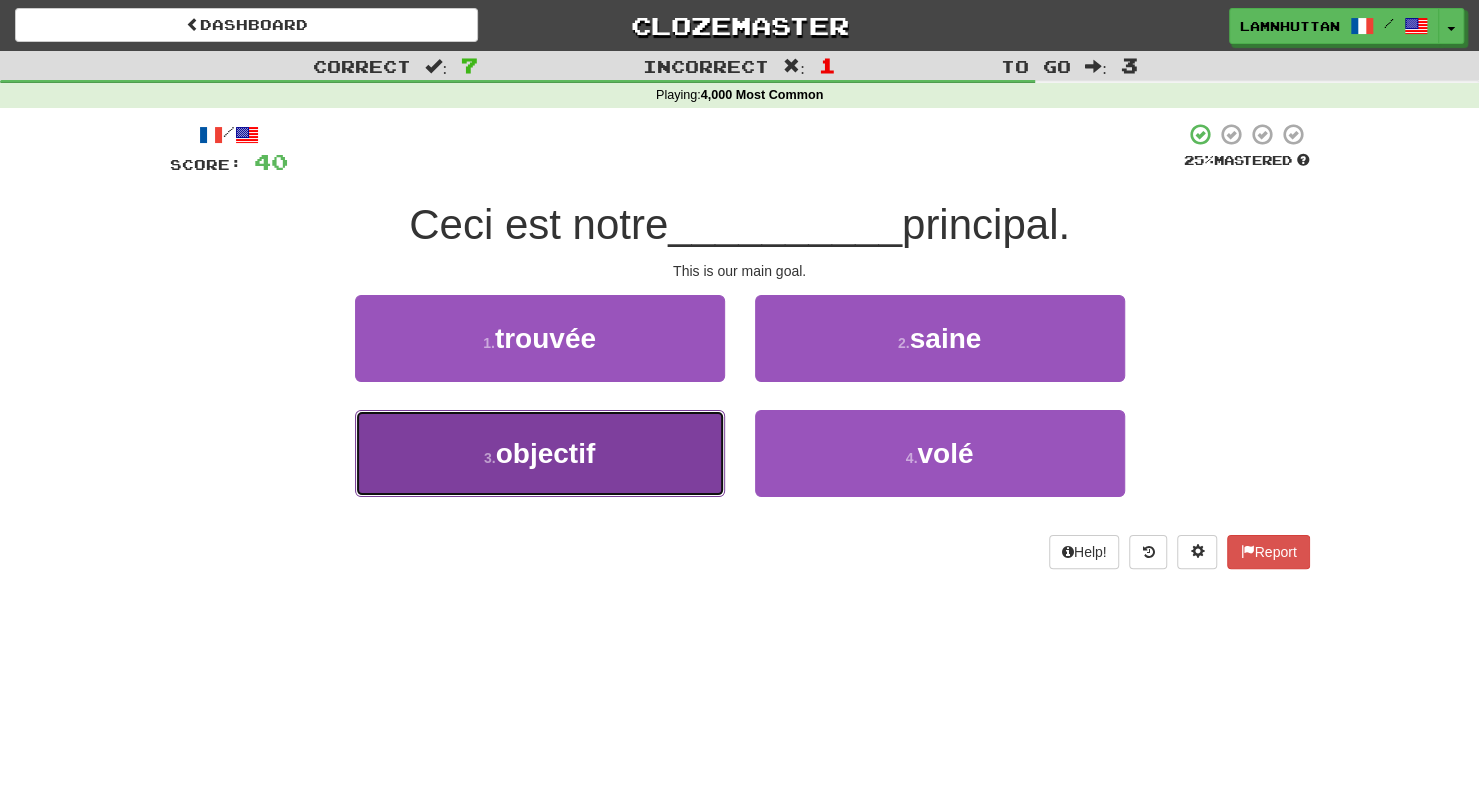 click on "3 .  objectif" at bounding box center [540, 453] 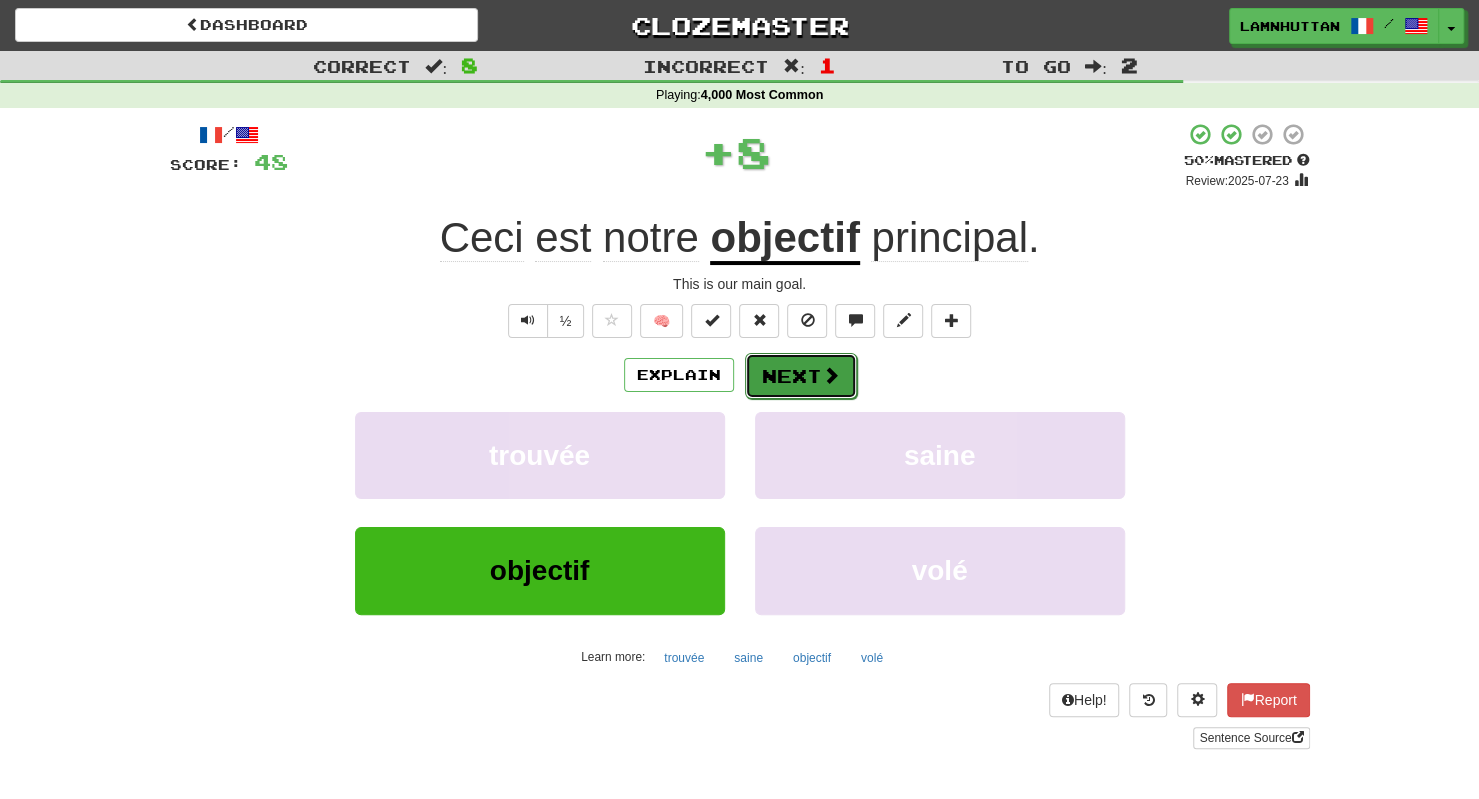 click on "Next" at bounding box center (801, 376) 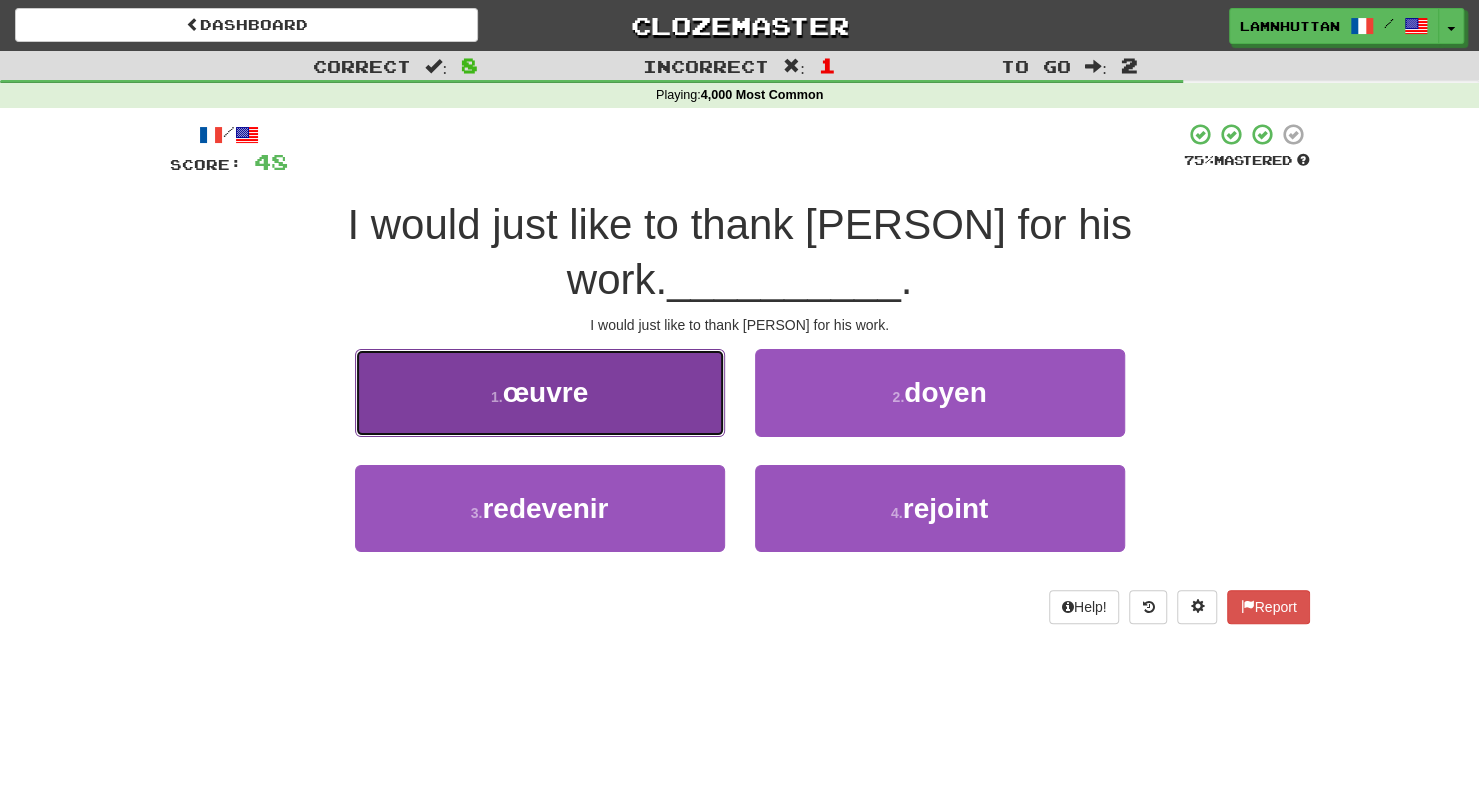 click on "1 .  œuvre" at bounding box center [540, 392] 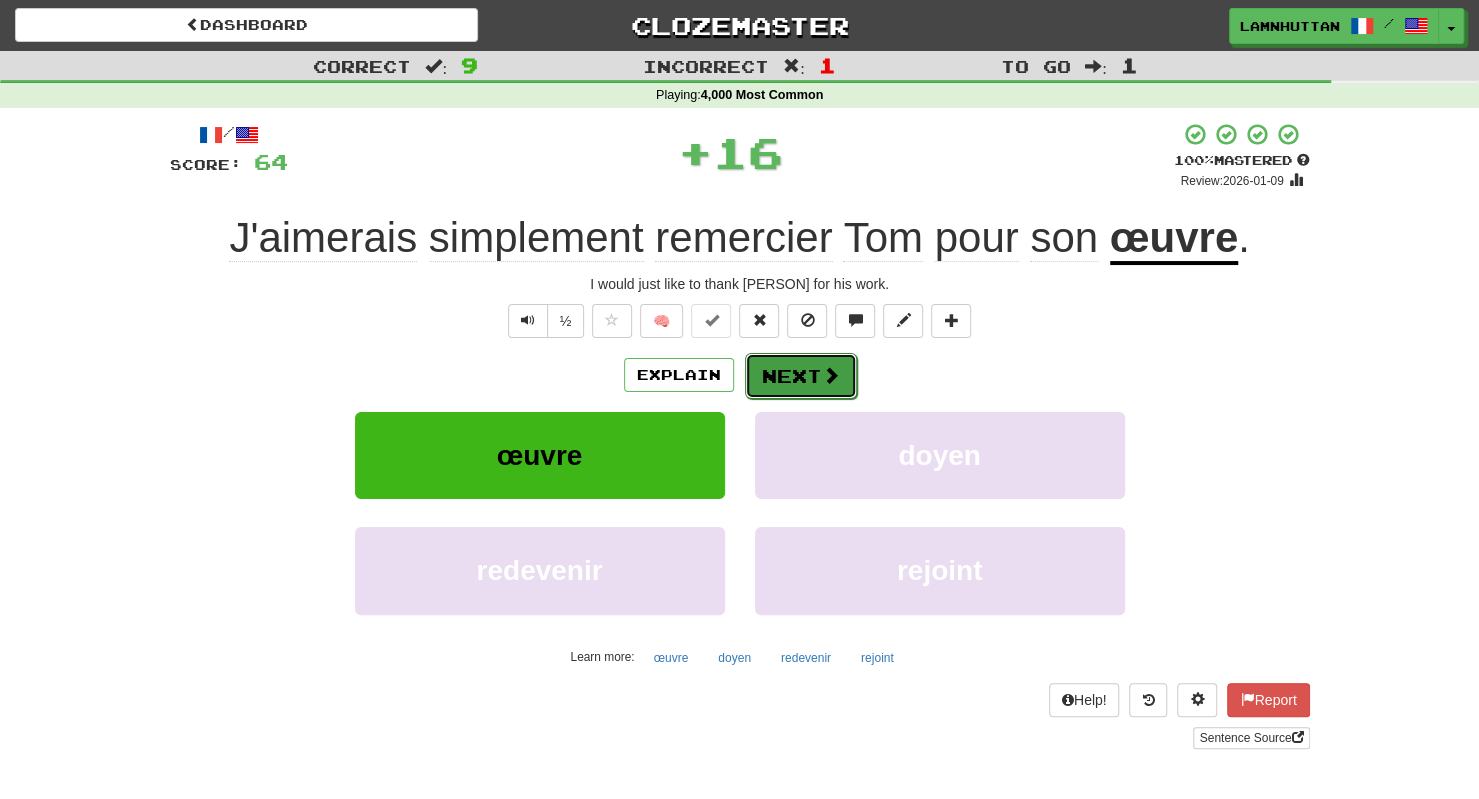 click on "Next" at bounding box center [801, 376] 